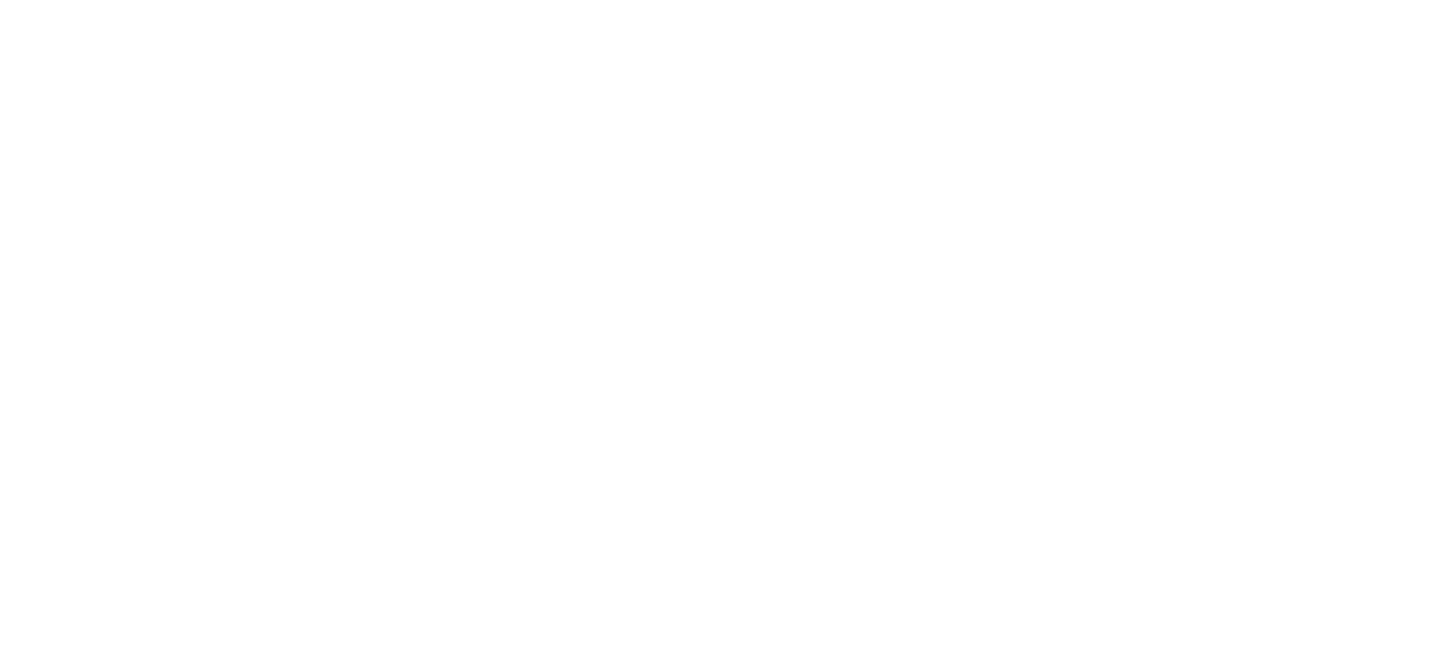 scroll, scrollTop: 0, scrollLeft: 0, axis: both 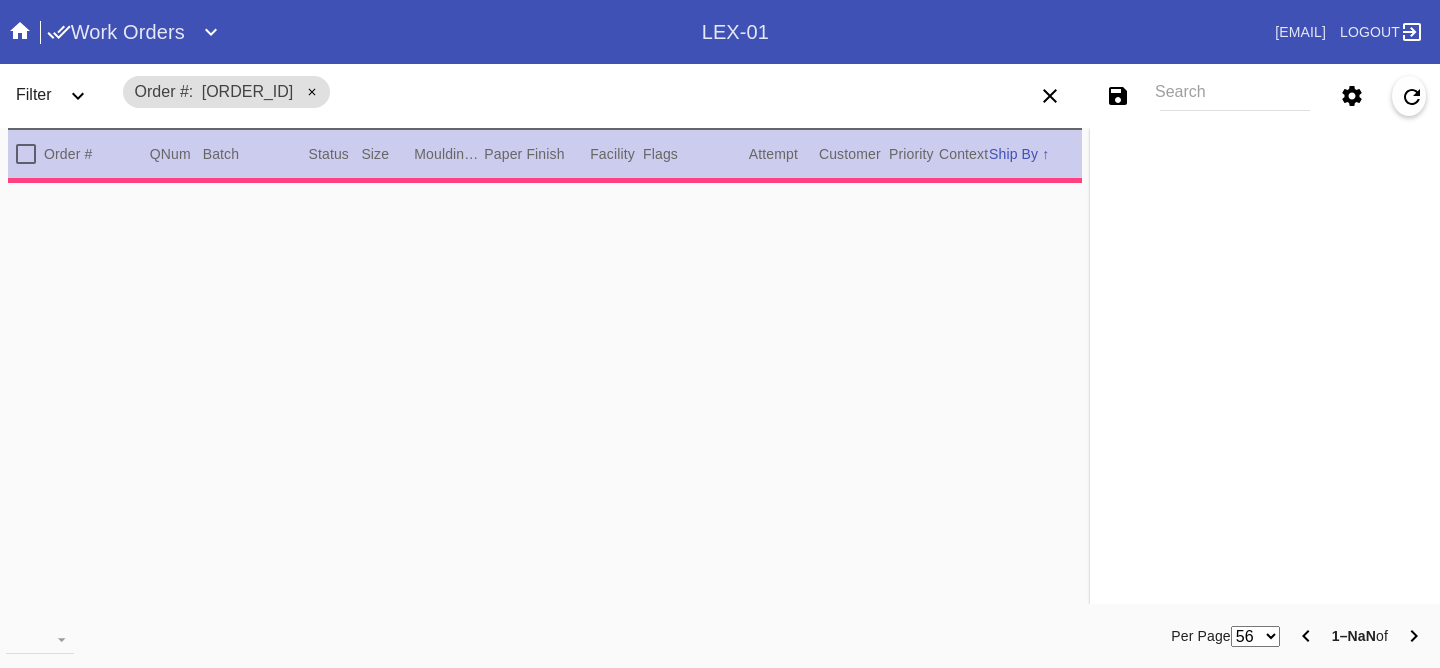 drag, startPoint x: 1122, startPoint y: 53, endPoint x: 1125, endPoint y: 37, distance: 16.27882 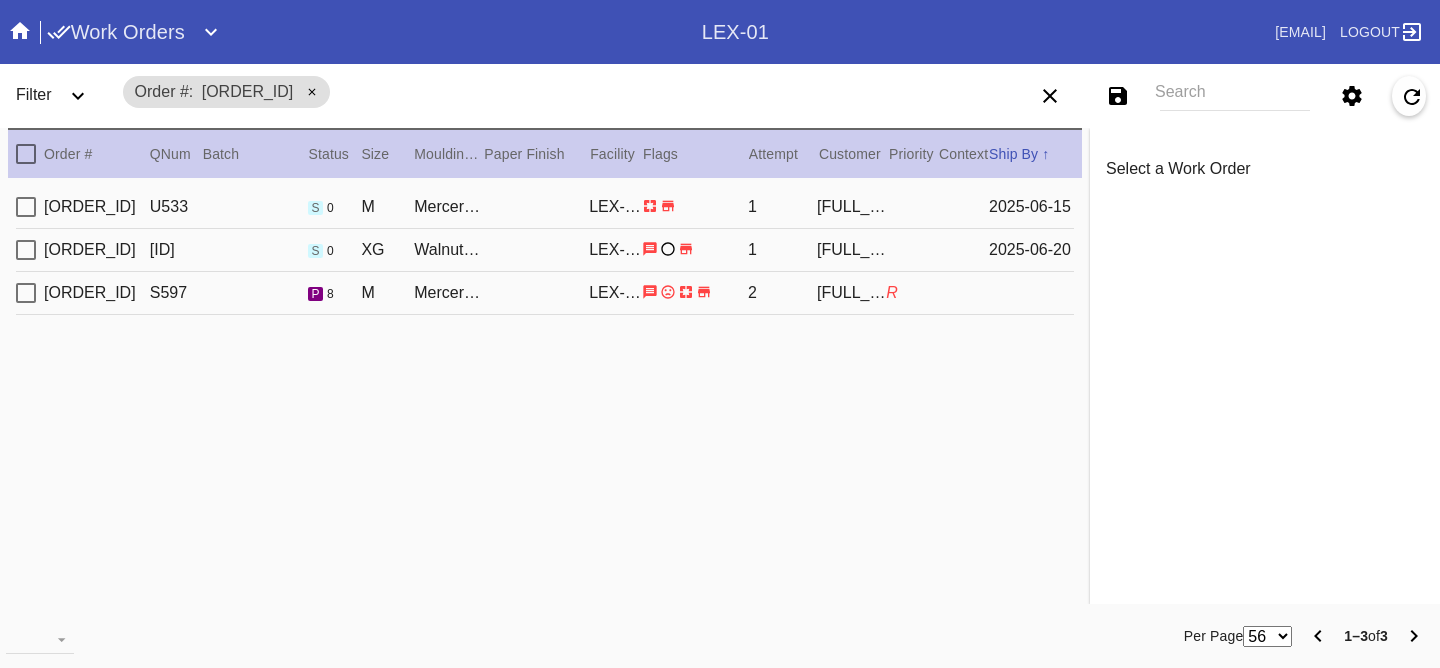 click on "[ORDER_ID] [ID] s   8 M Mercer Slim (Deep) / White LEX-01 2 [FULL_NAME]
R" at bounding box center [545, 293] 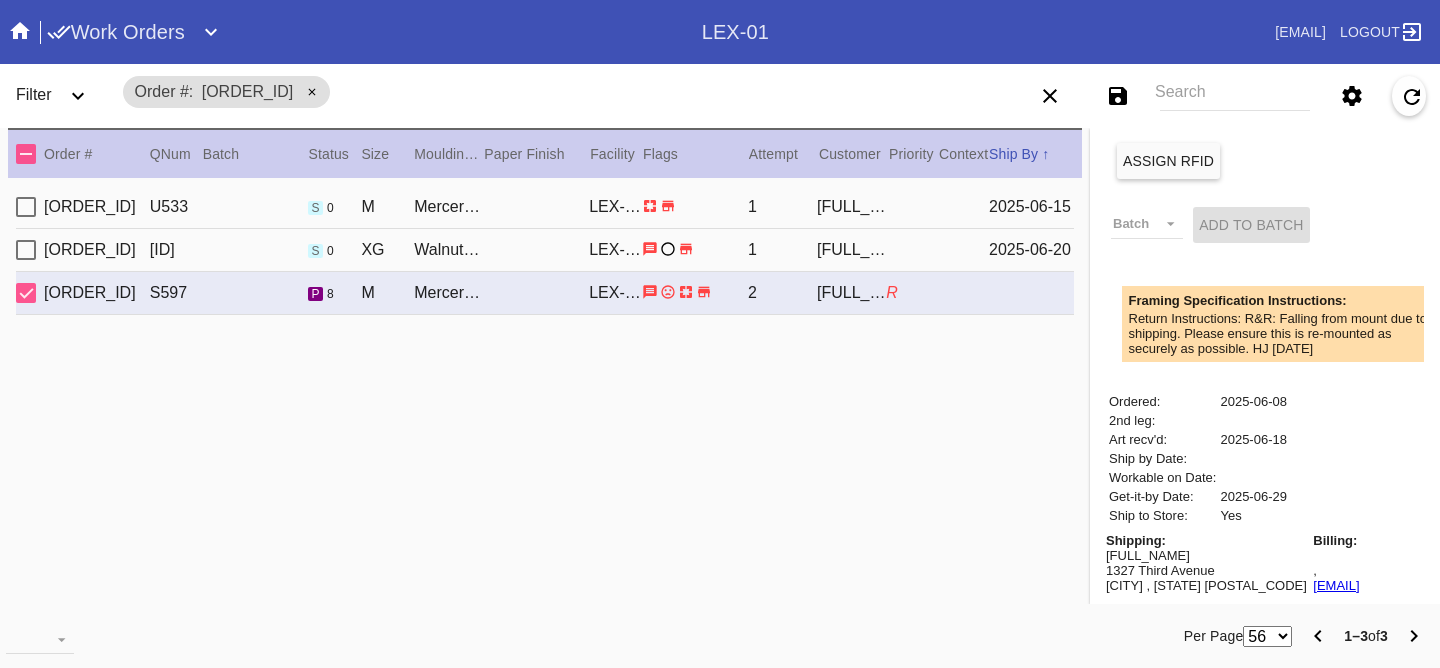 scroll, scrollTop: 649, scrollLeft: 0, axis: vertical 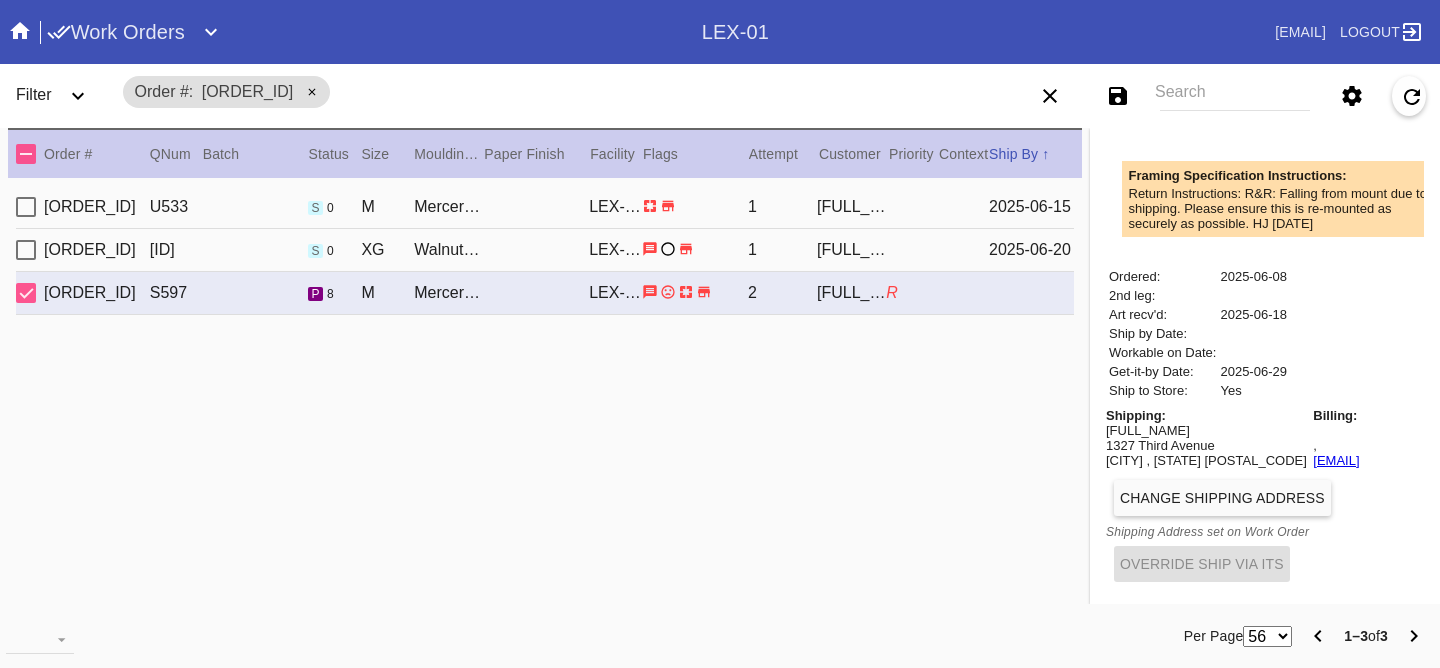 drag, startPoint x: 1244, startPoint y: 468, endPoint x: 1222, endPoint y: 463, distance: 22.561028 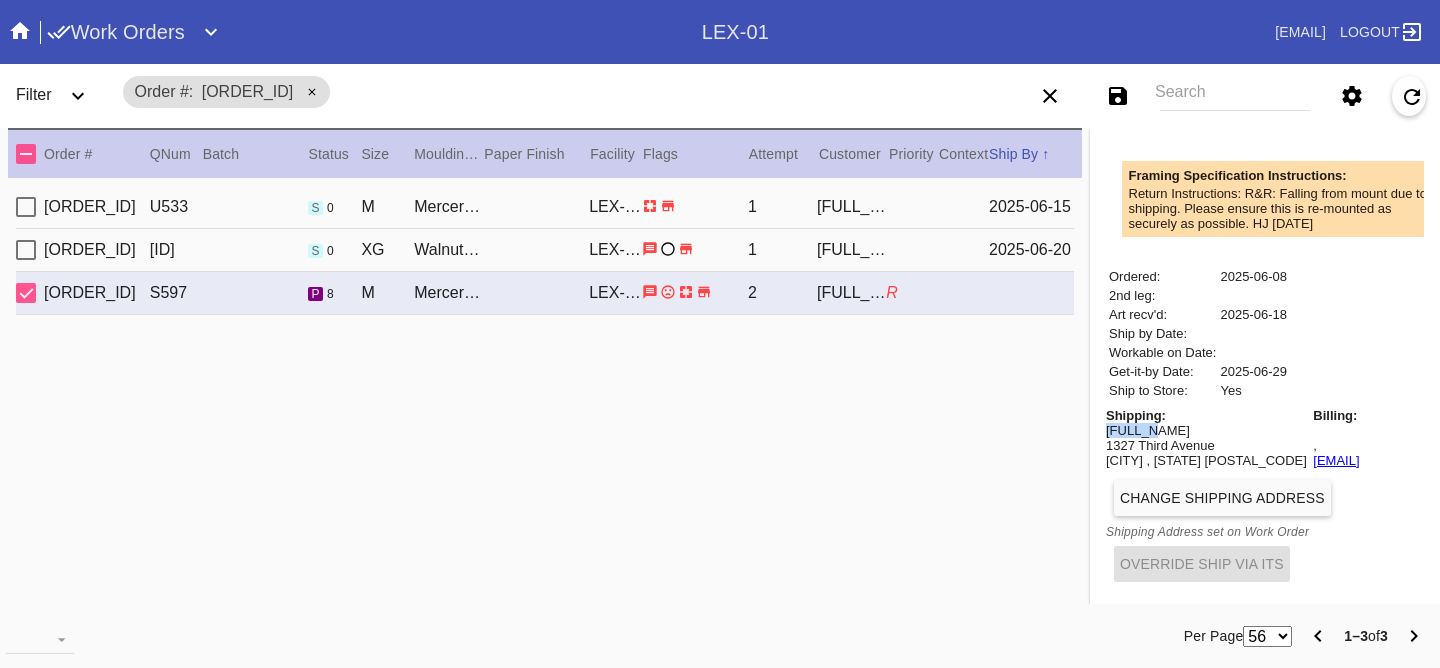 click on "Barbara Sondock" at bounding box center [1206, 430] 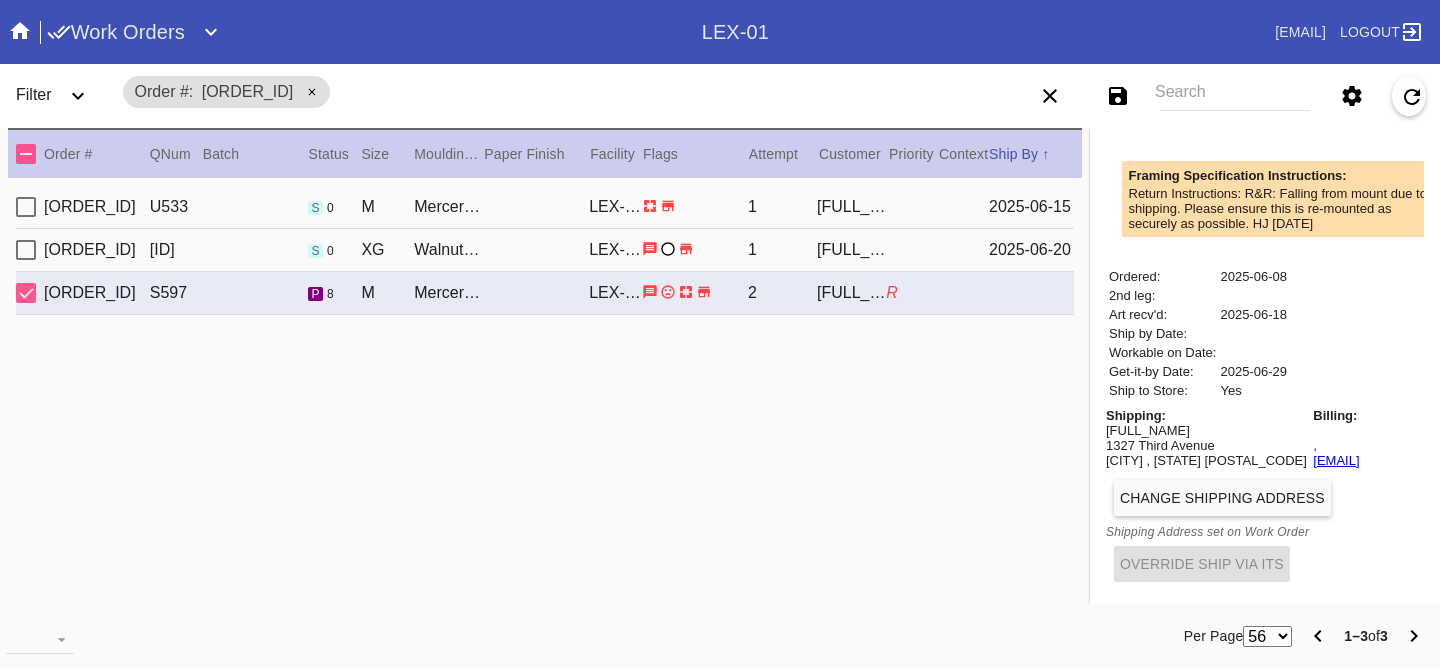 click on "1327 Third Avenue" at bounding box center [1206, 445] 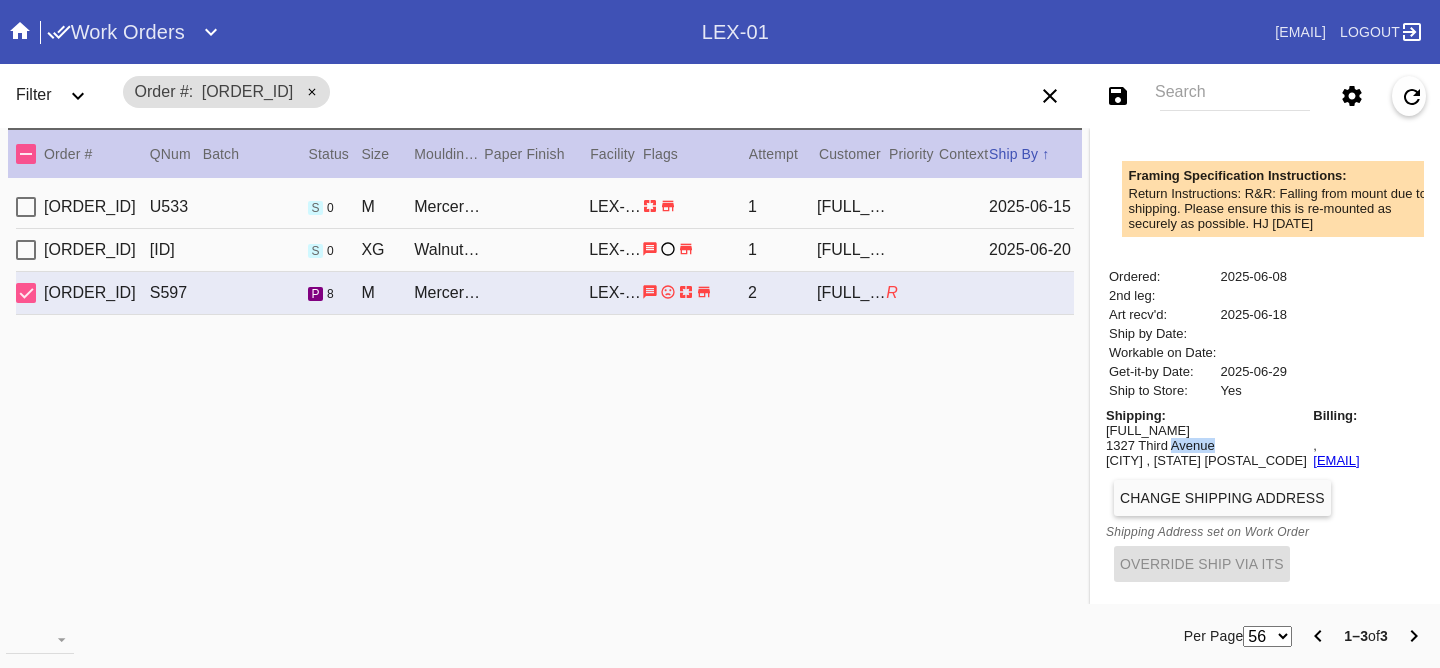 click on "1327 Third Avenue" at bounding box center (1206, 445) 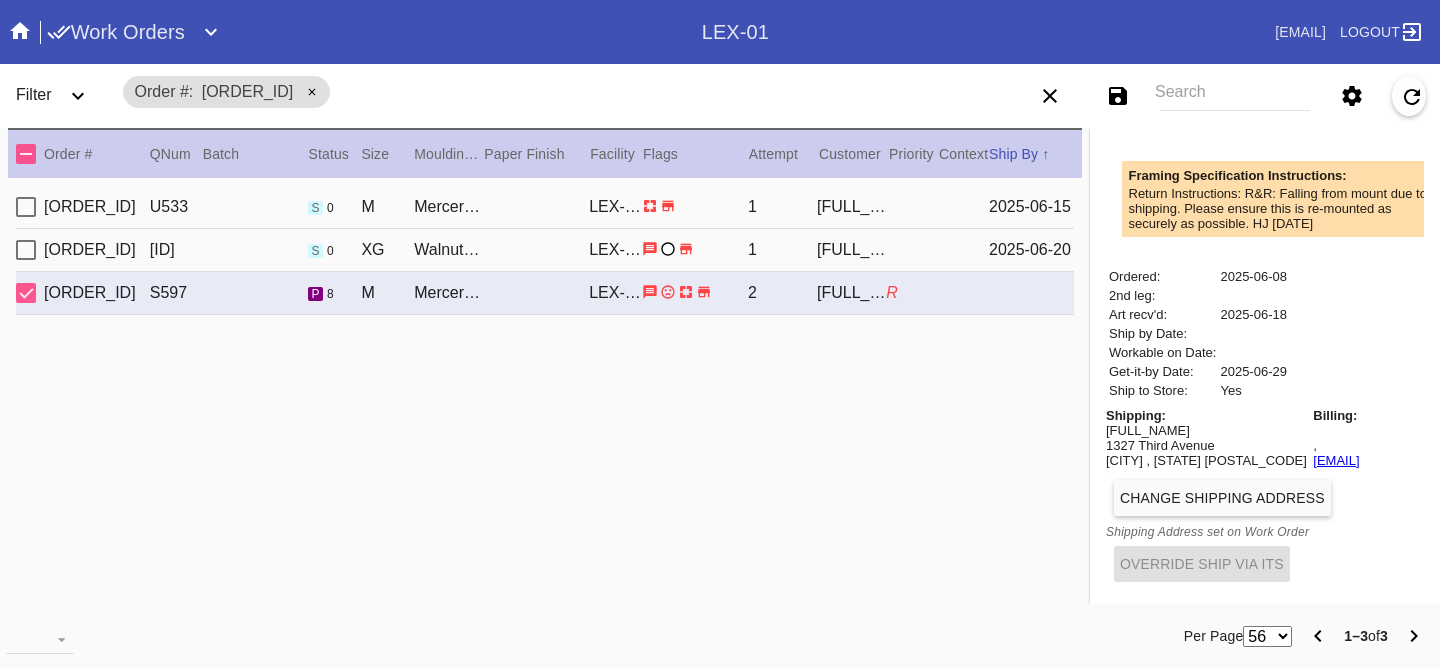click on "Shipping:" at bounding box center (1206, 415) 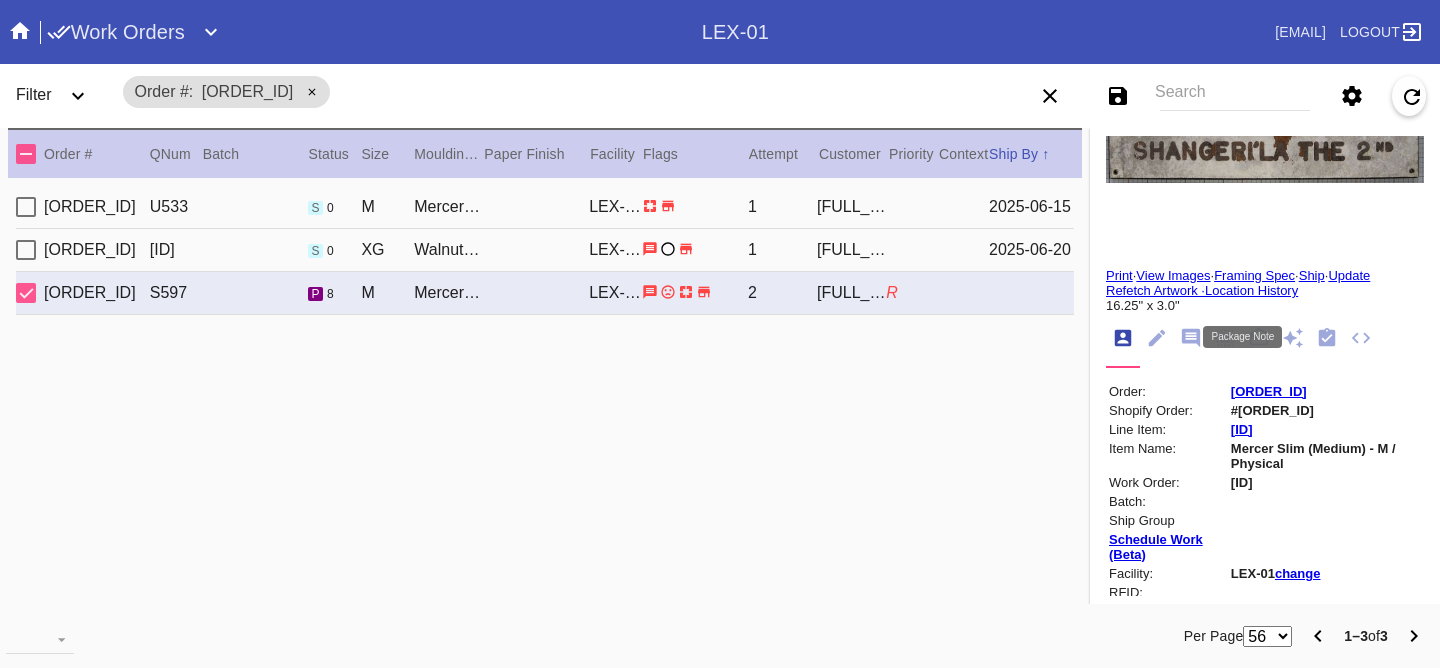scroll, scrollTop: 0, scrollLeft: 0, axis: both 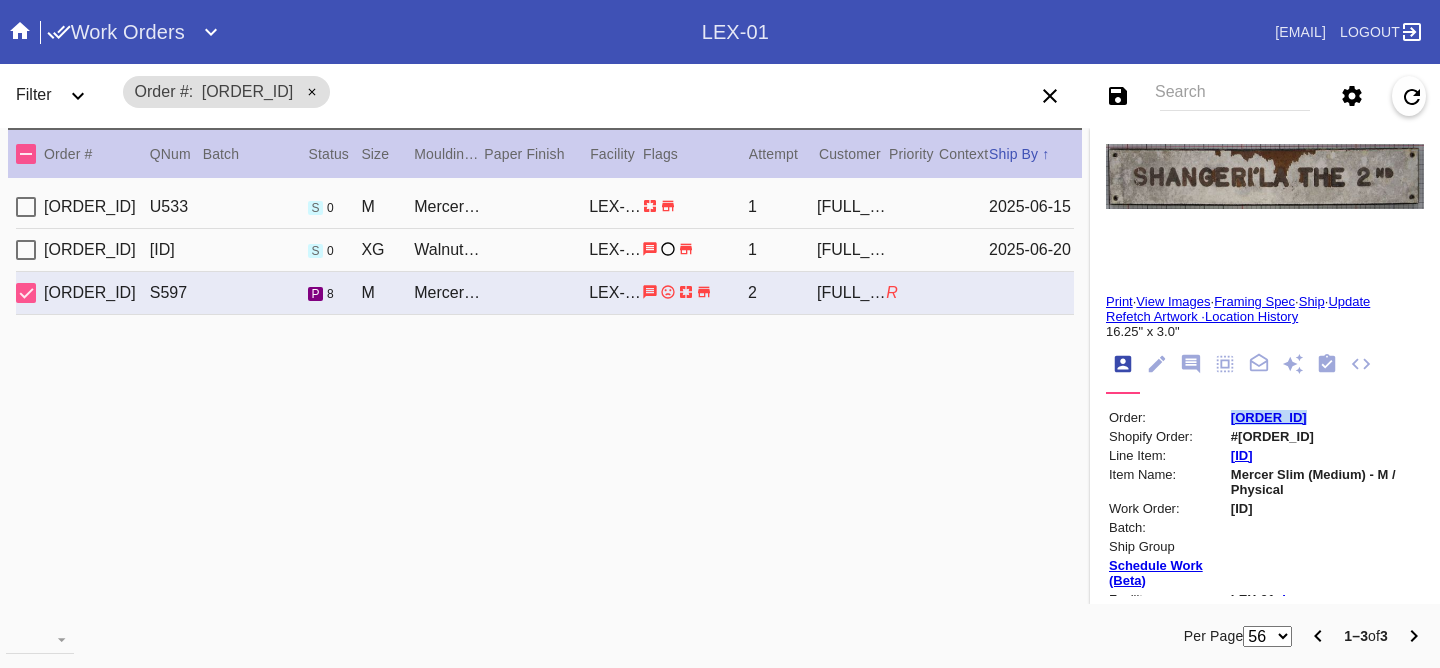 drag, startPoint x: 1312, startPoint y: 416, endPoint x: 1200, endPoint y: 419, distance: 112.04017 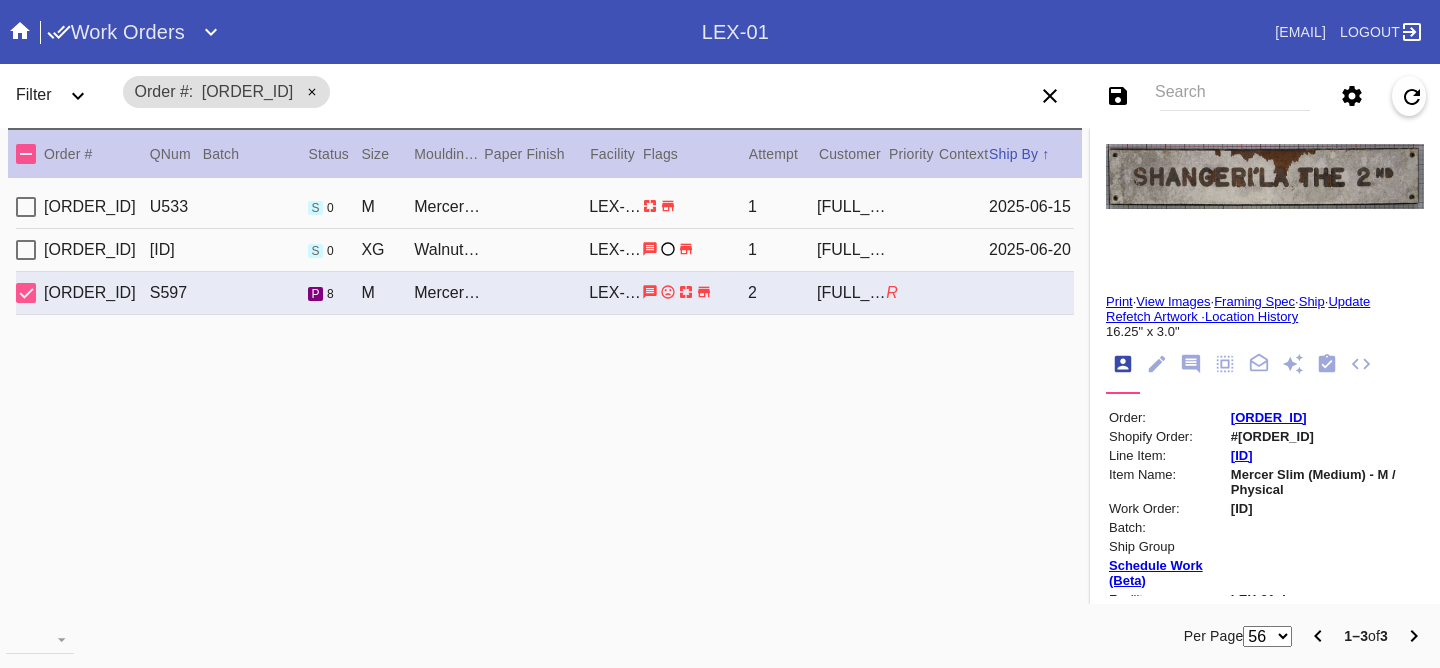 click on "W372487489961150" at bounding box center [1326, 508] 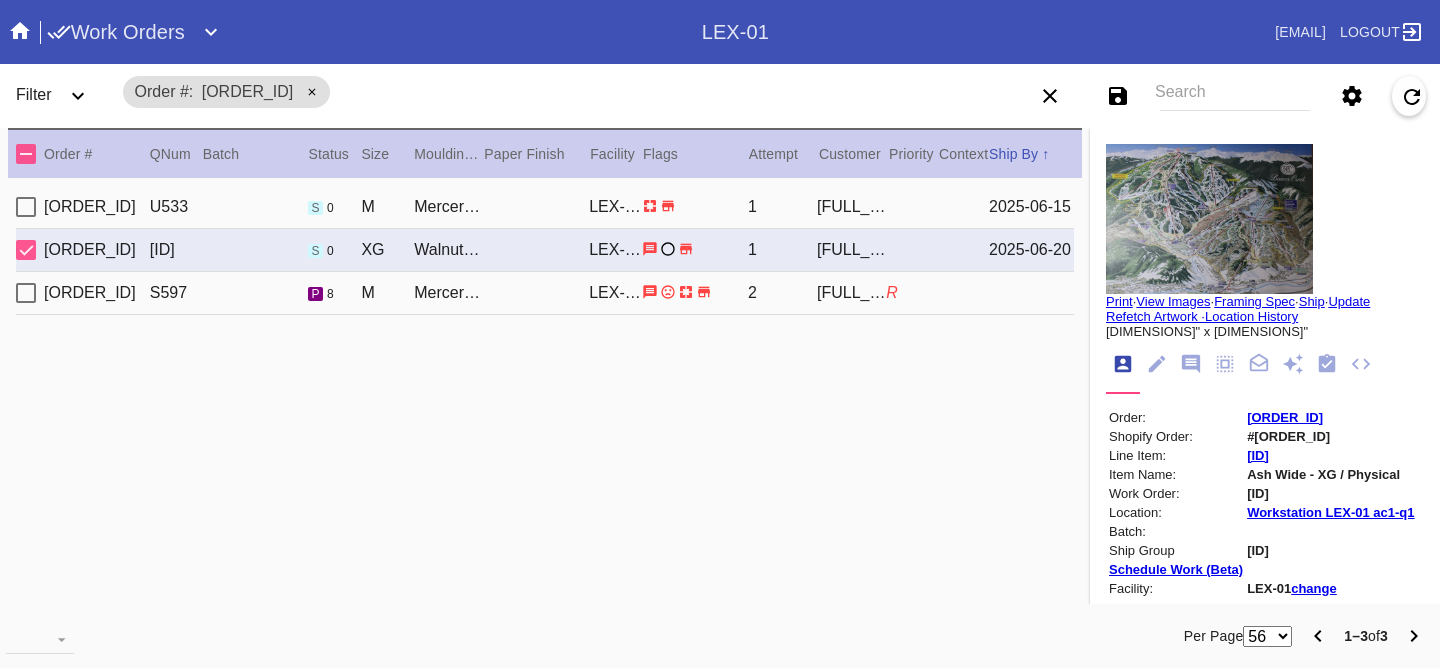 click on "2025-06-15" at bounding box center (1031, 207) 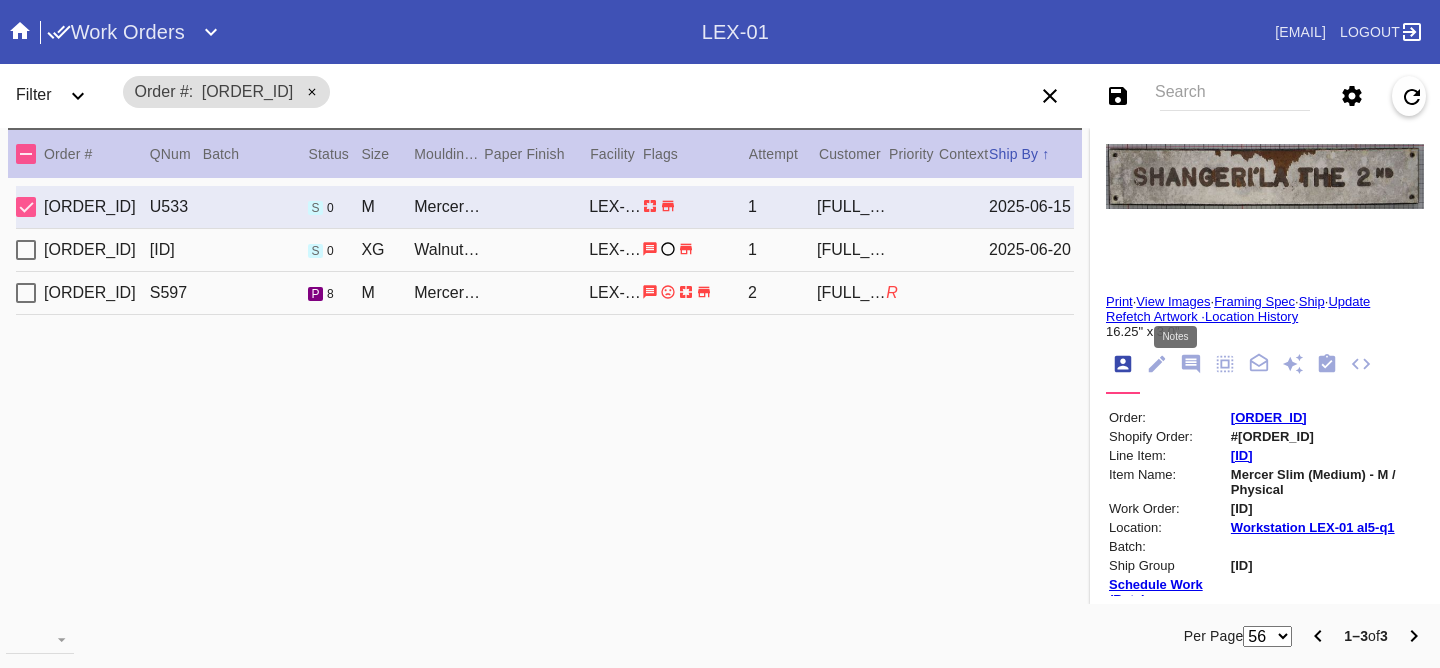 click at bounding box center (1191, 364) 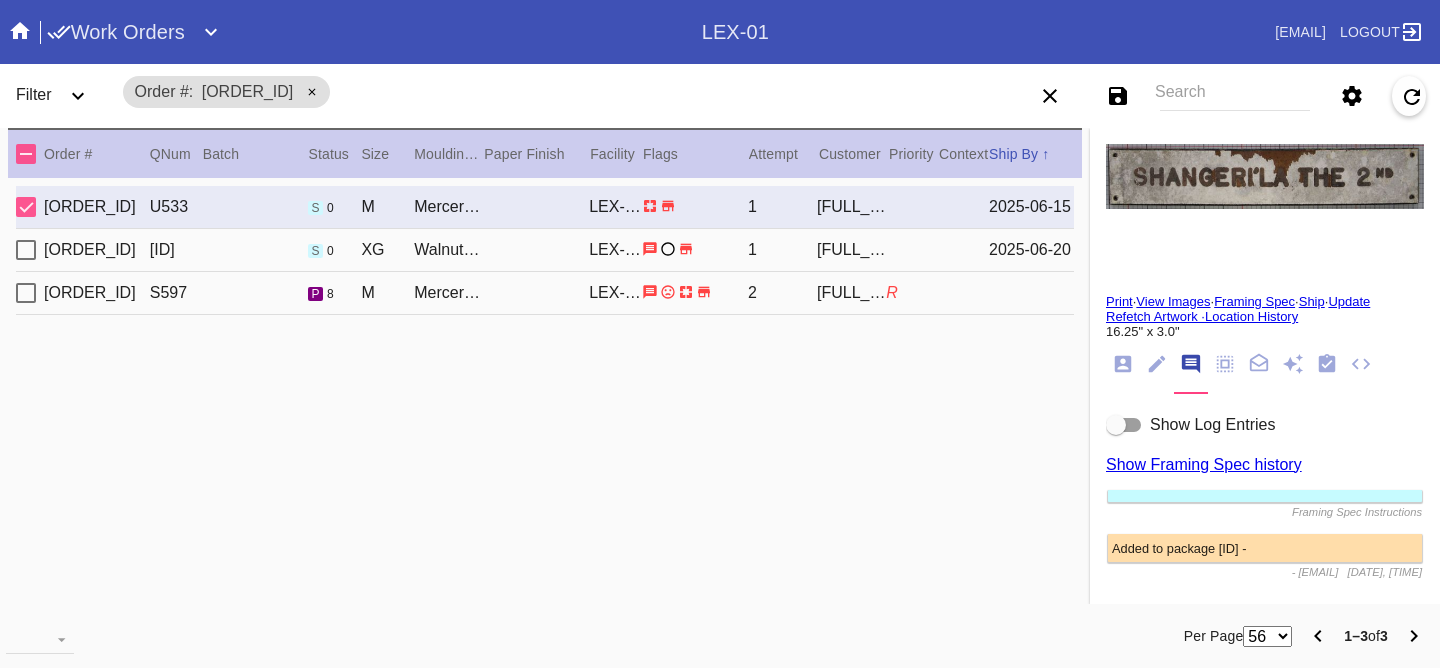 click on "Show Log Entries" at bounding box center [1265, 425] 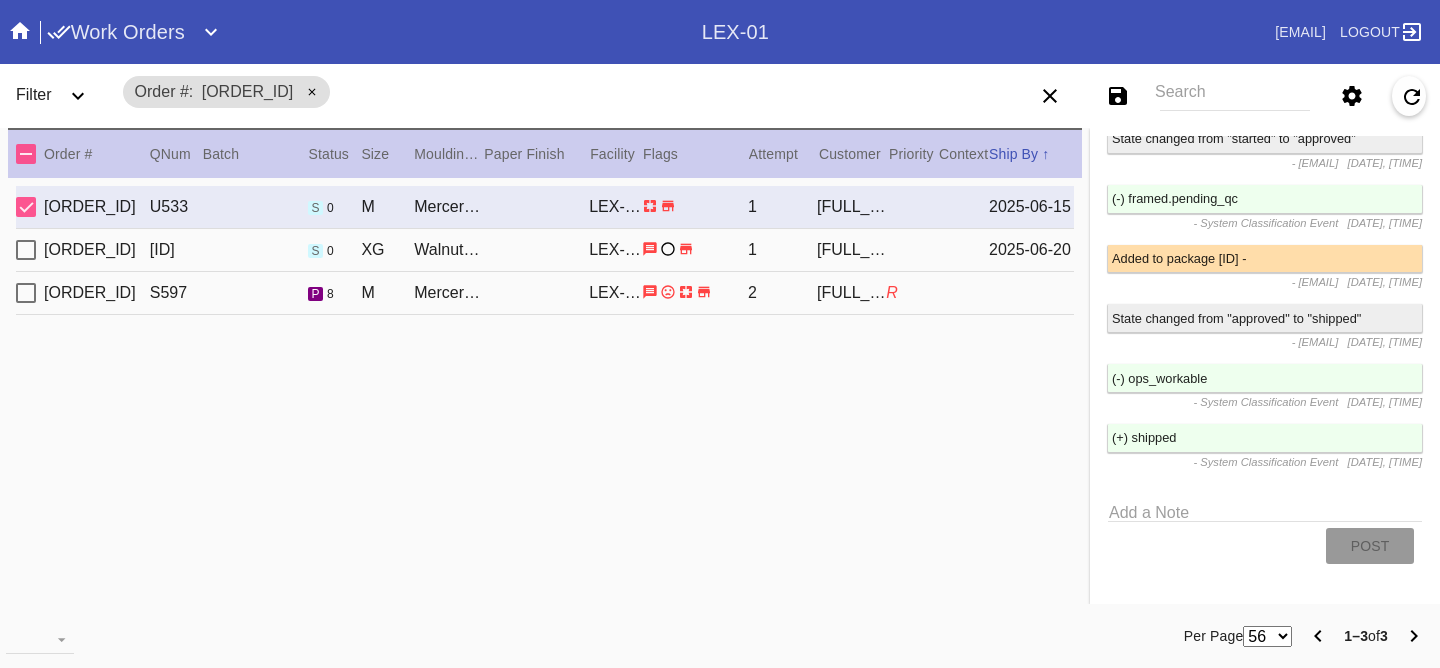scroll, scrollTop: 5951, scrollLeft: 0, axis: vertical 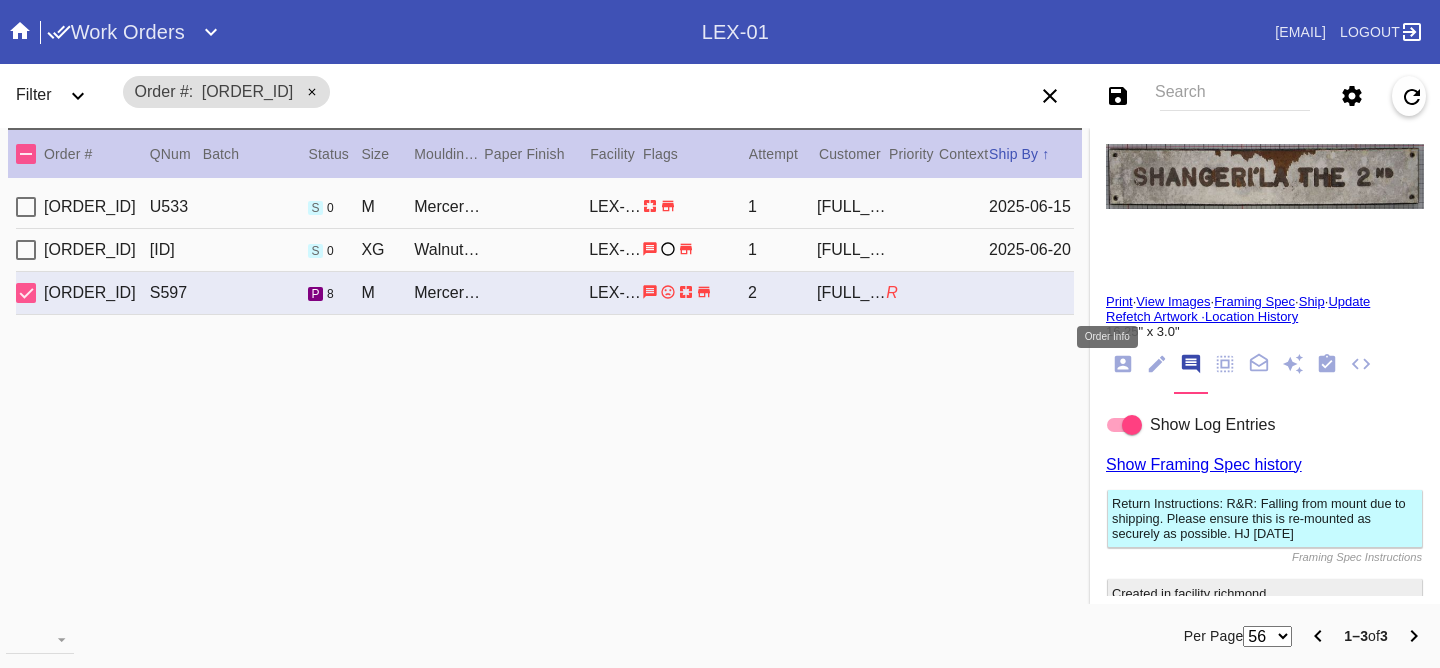 click at bounding box center (1123, 364) 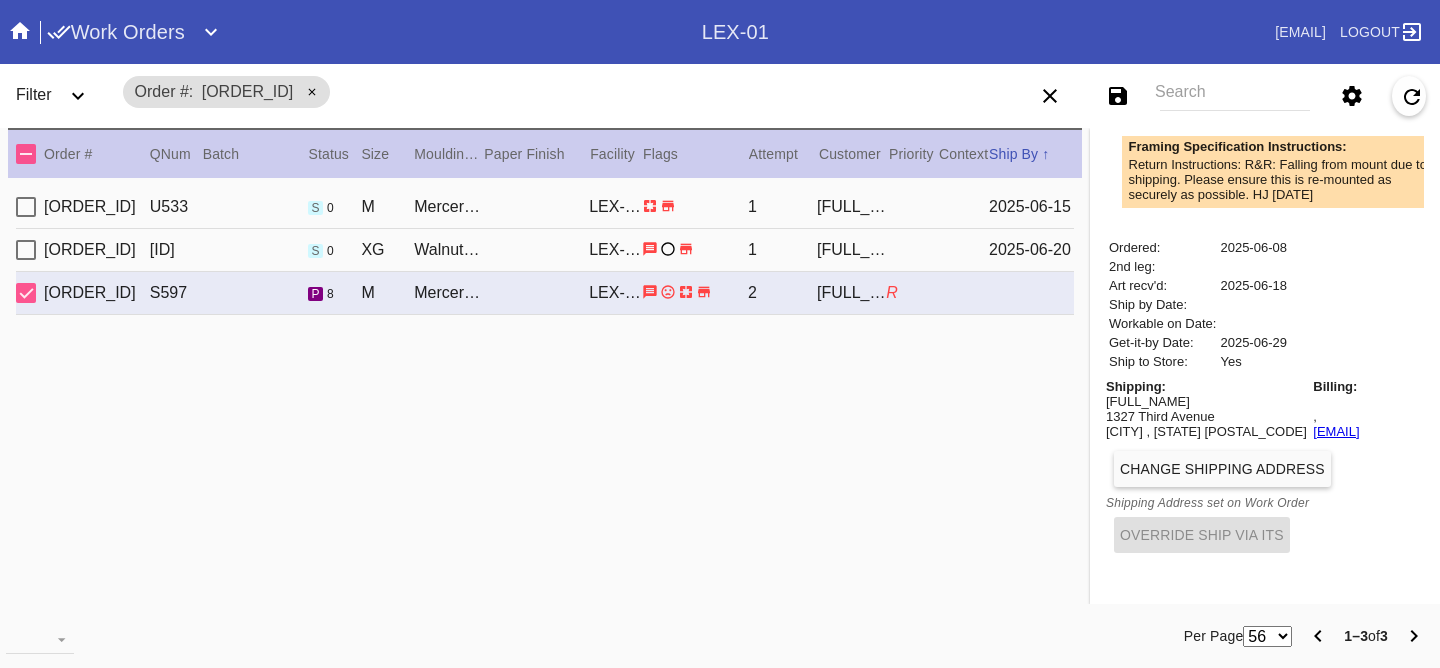 scroll, scrollTop: 649, scrollLeft: 0, axis: vertical 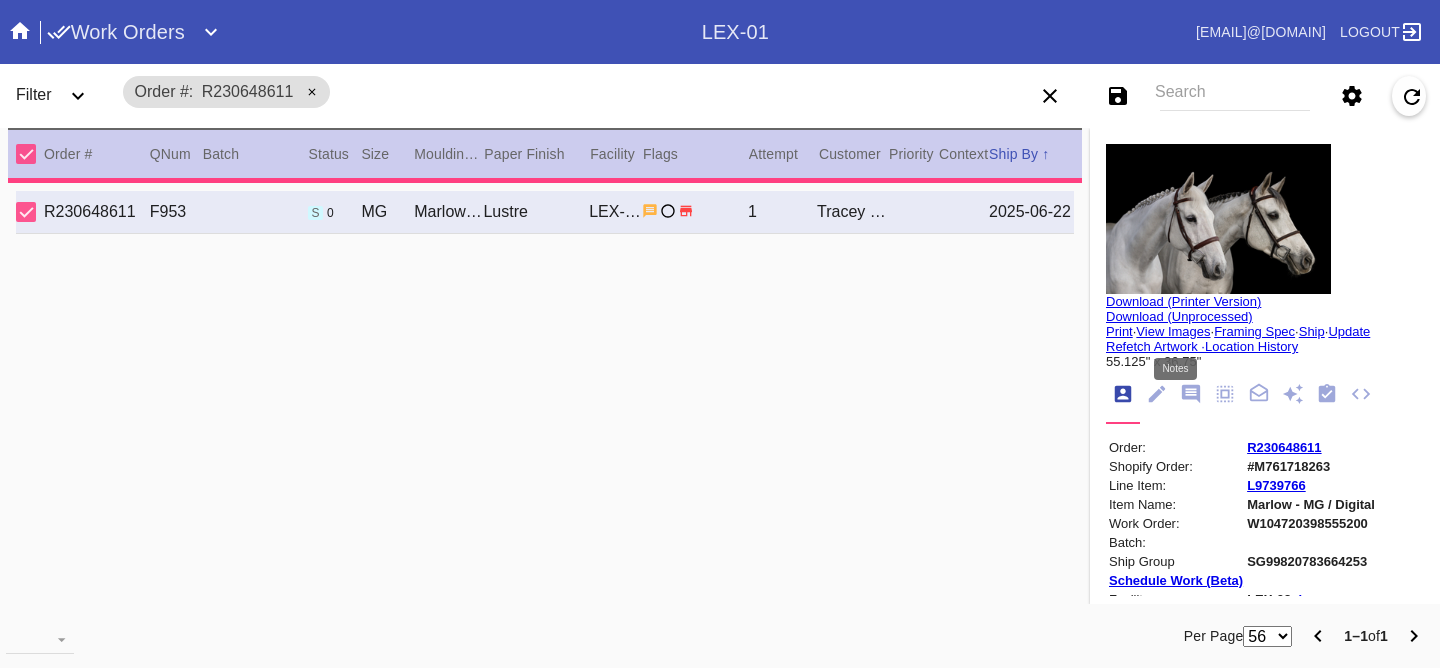 click at bounding box center [1191, 394] 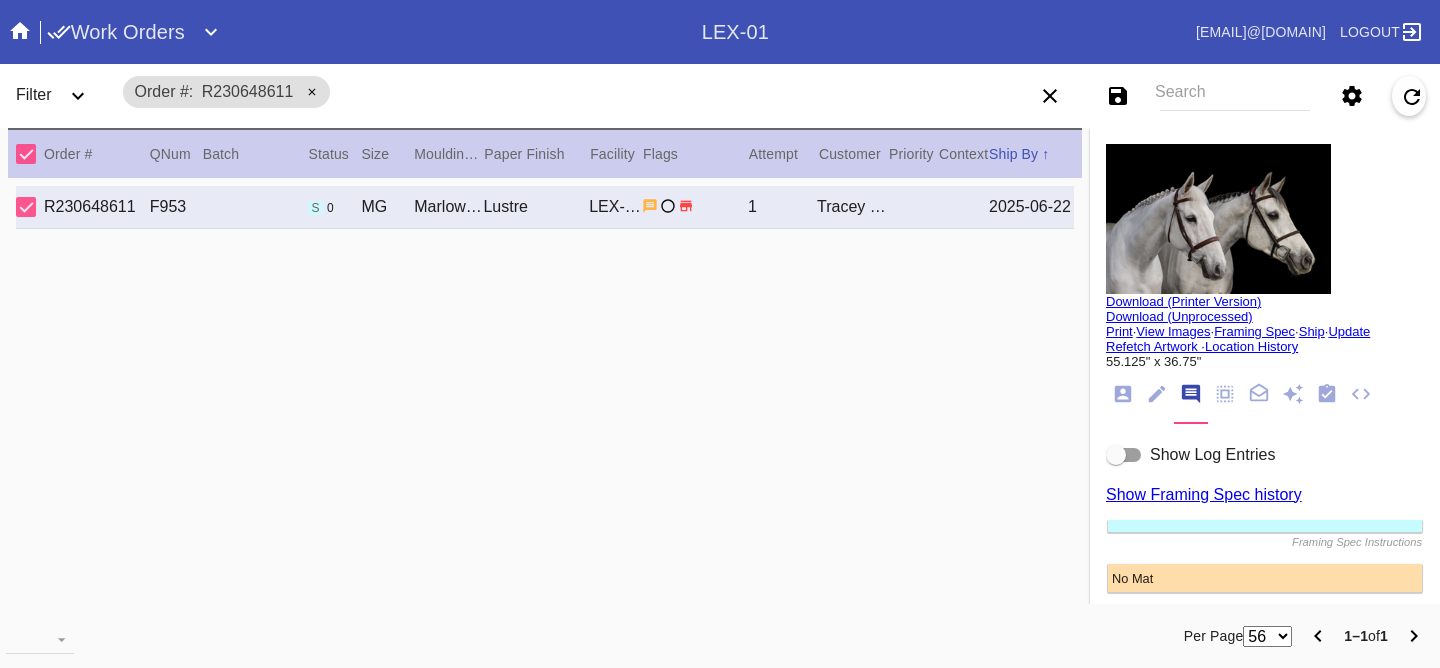 drag, startPoint x: 1190, startPoint y: 464, endPoint x: 1209, endPoint y: 455, distance: 21.023796 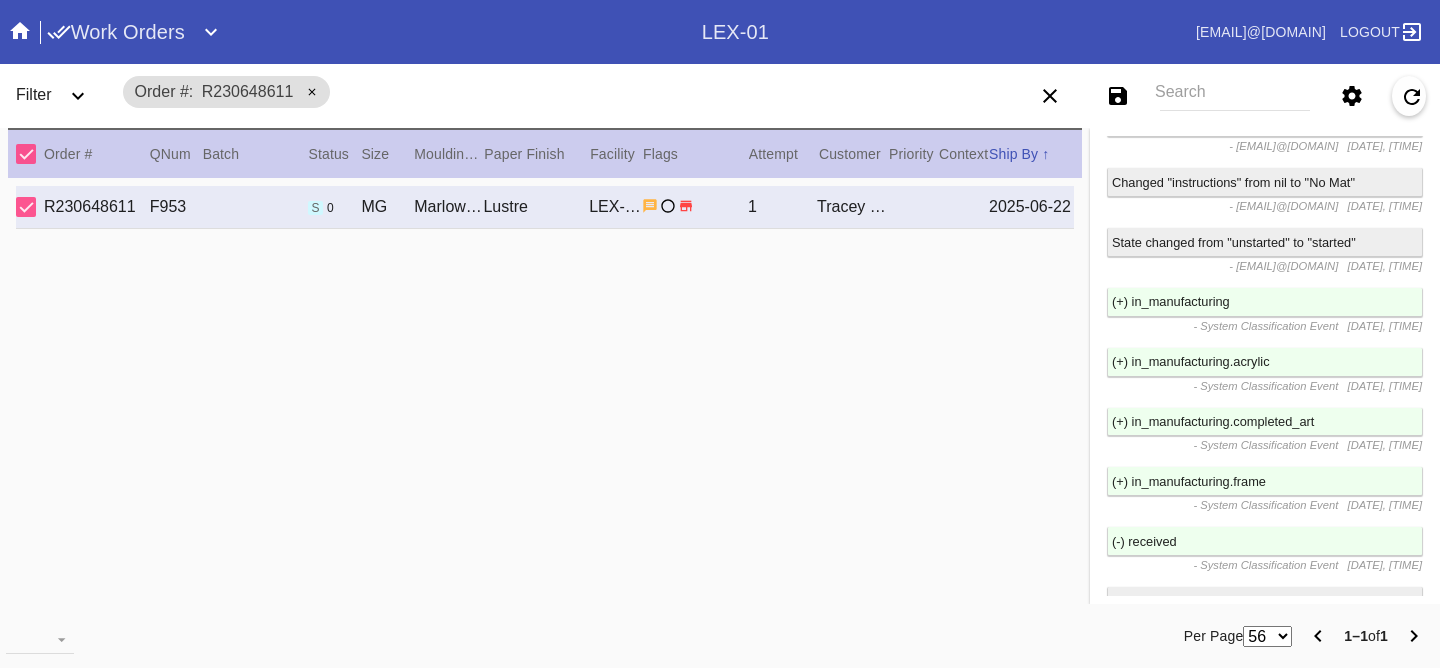 scroll, scrollTop: 3515, scrollLeft: 0, axis: vertical 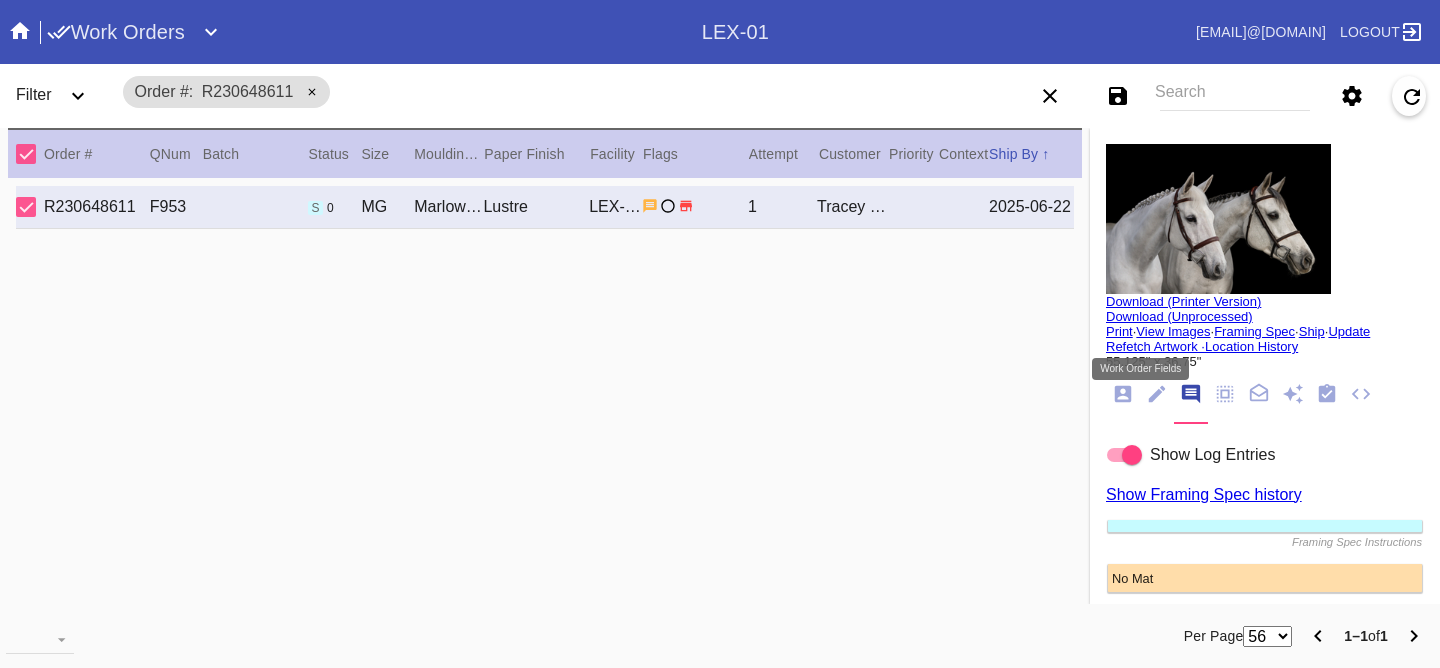 click at bounding box center (1123, 394) 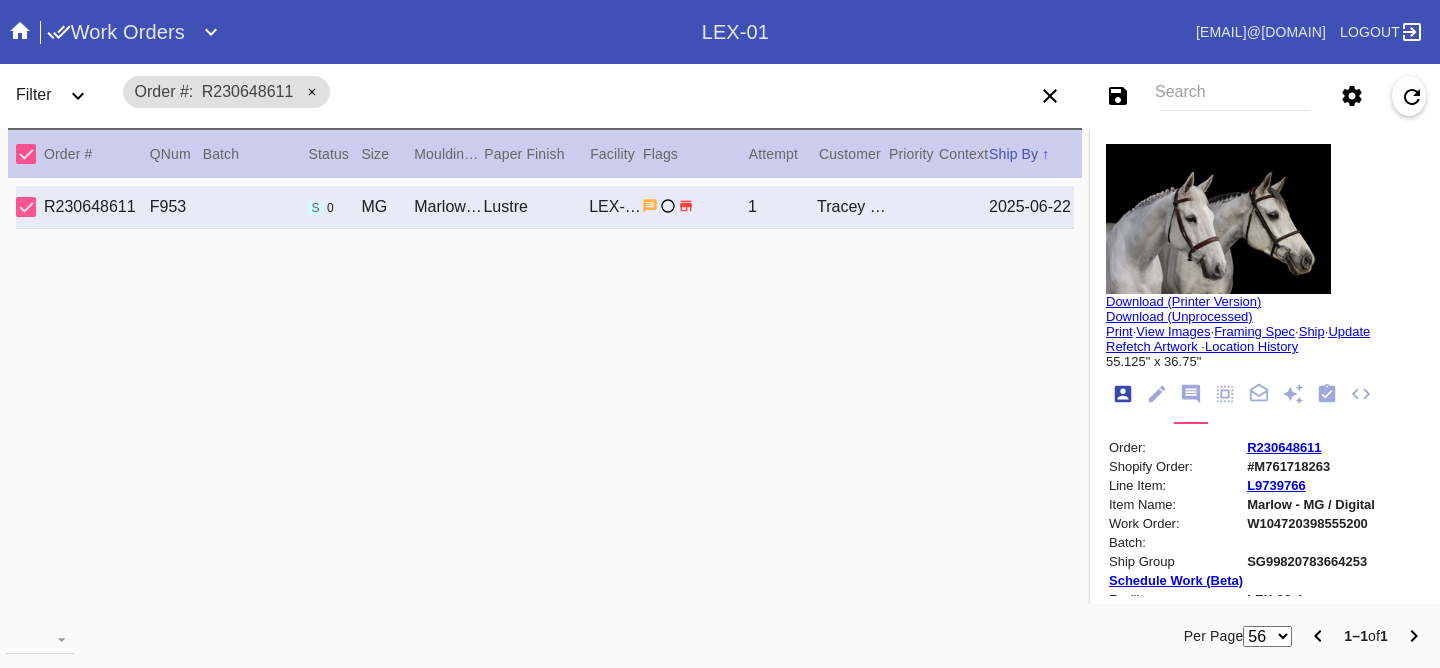 scroll, scrollTop: 24, scrollLeft: 0, axis: vertical 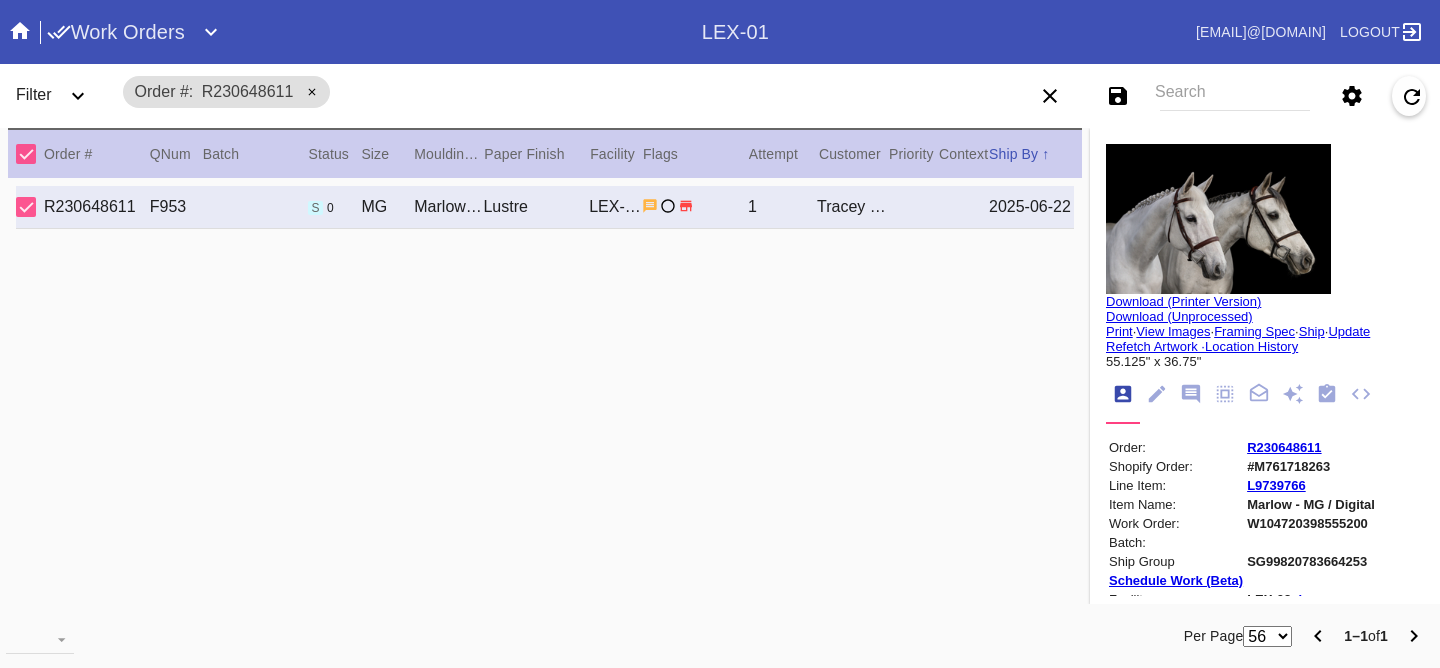 click on "W104720398555200" at bounding box center [1311, 523] 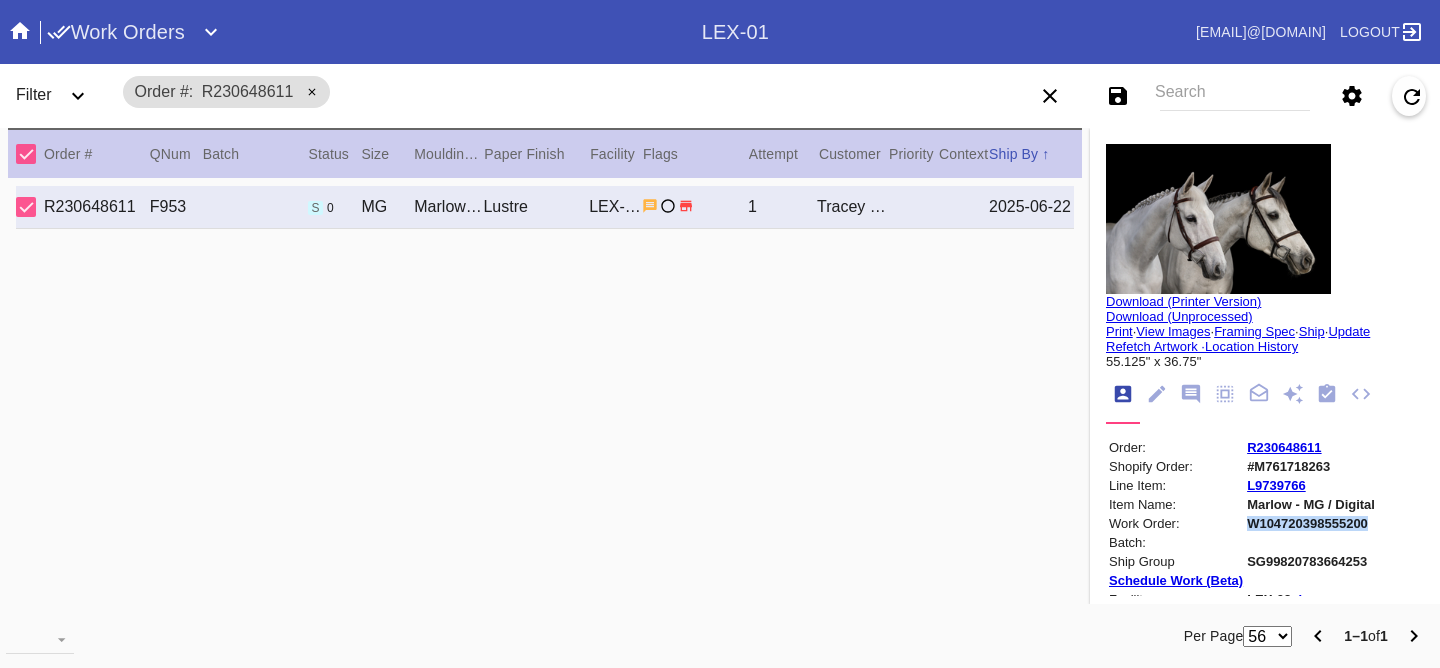 click on "W104720398555200" at bounding box center [1311, 523] 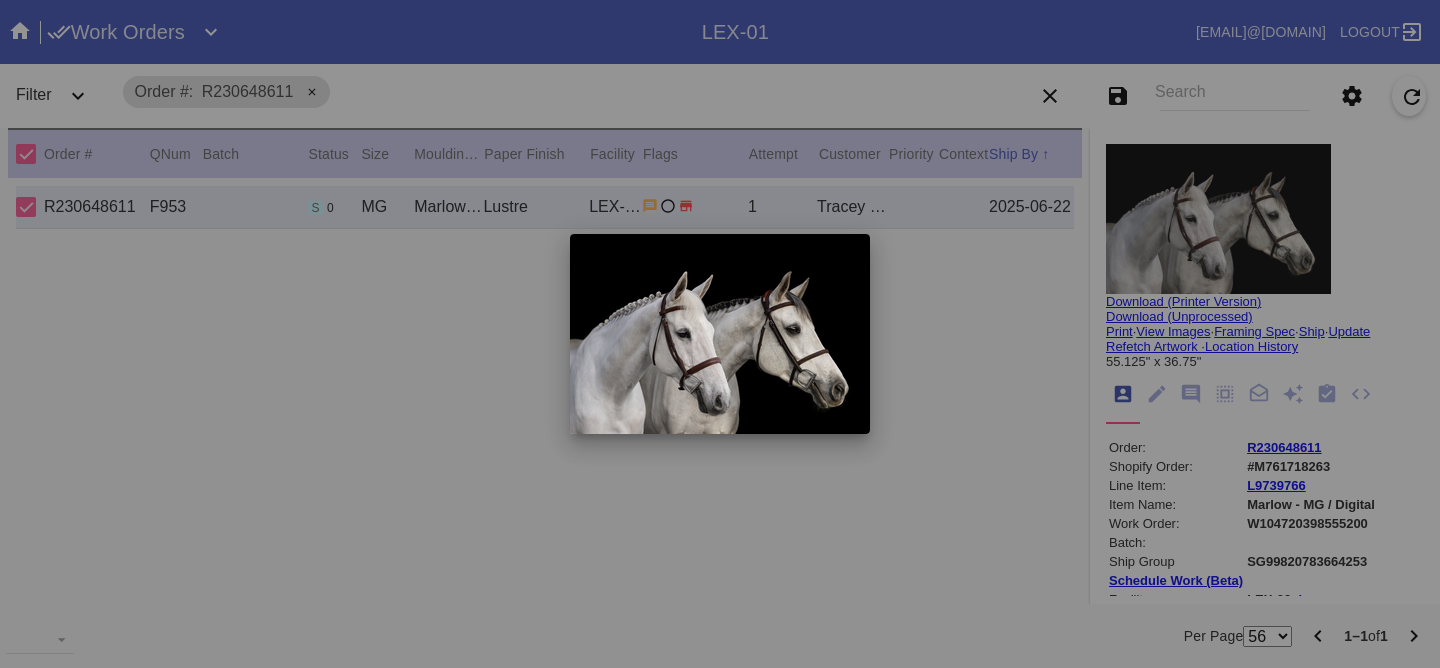 click at bounding box center [720, 334] 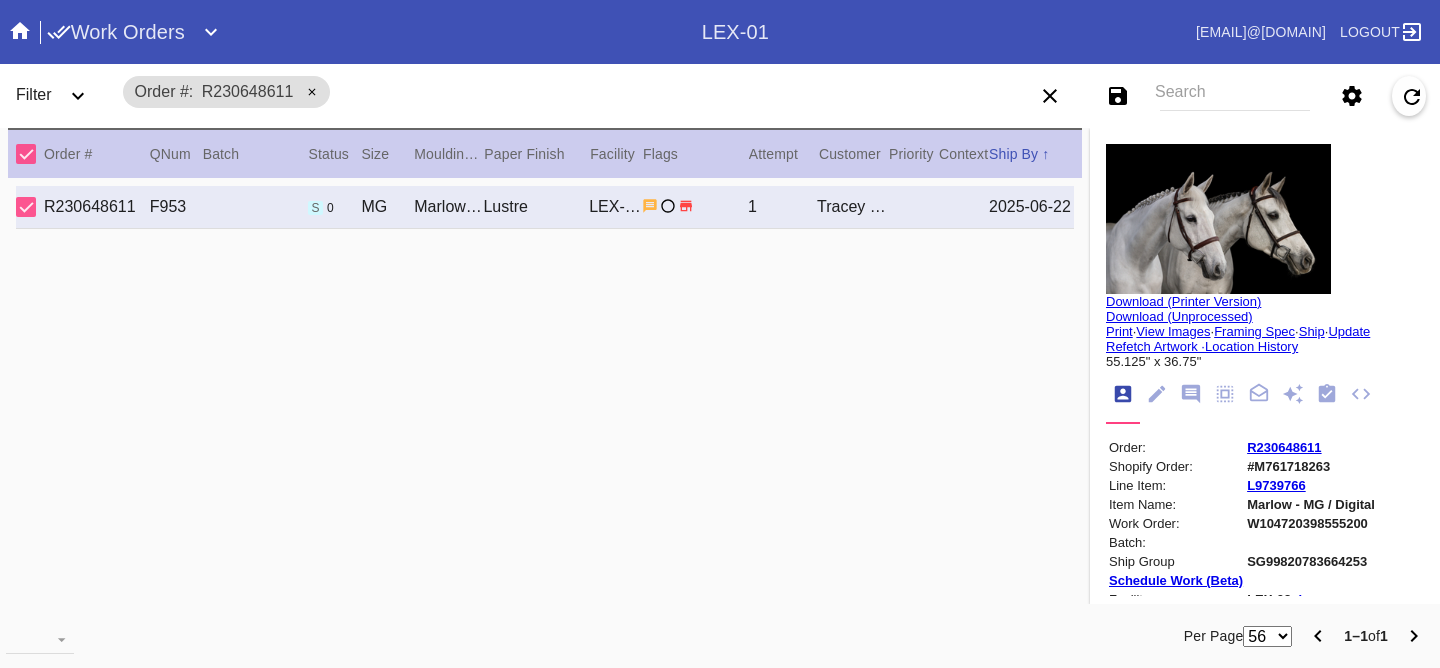 click on "Download (Unprocessed)" at bounding box center [1179, 316] 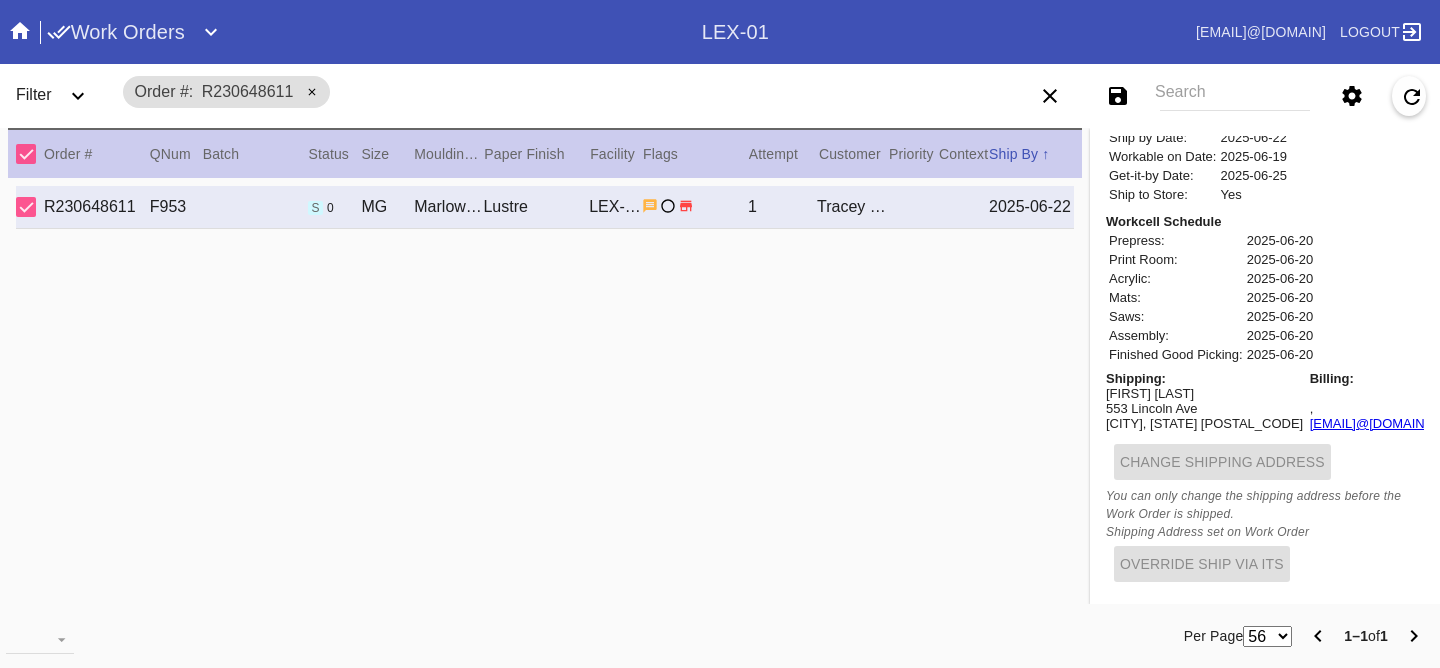 scroll, scrollTop: 0, scrollLeft: 0, axis: both 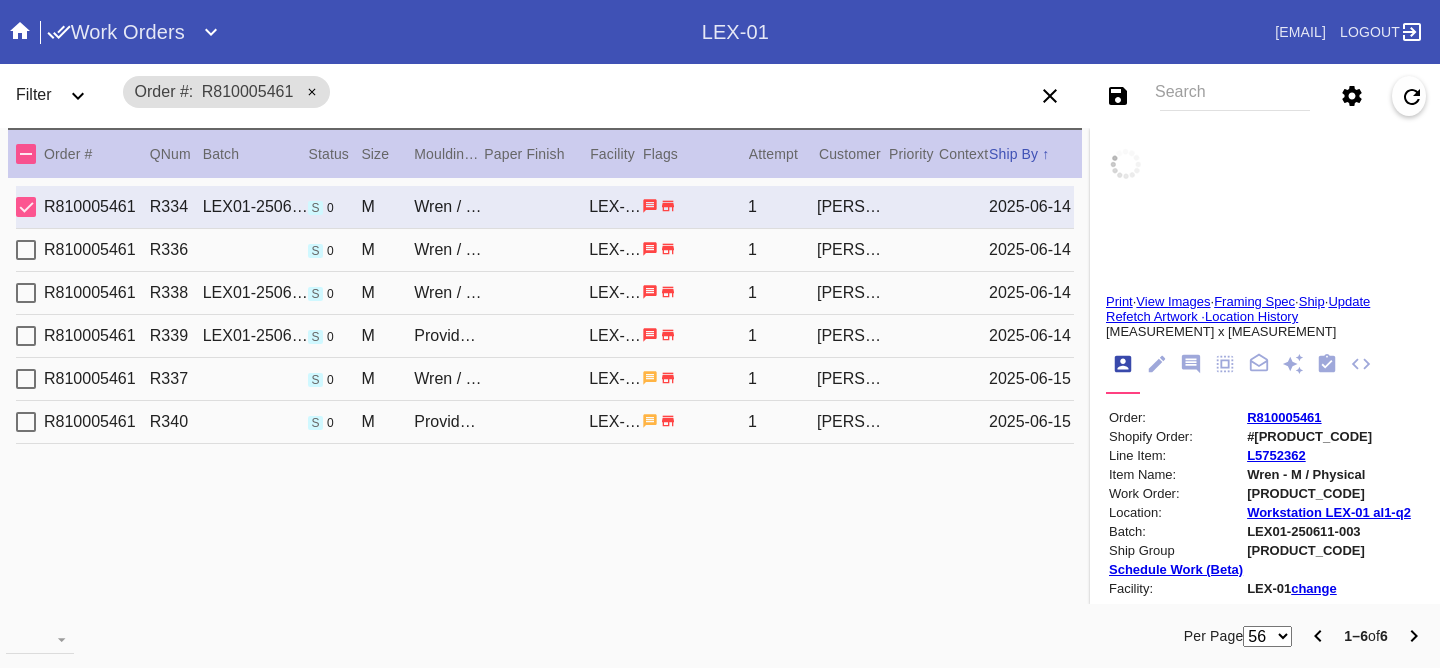 click on "R810005461 R336 s   0 M Wren / White Art with Black Core LEX-01 1 [PERSON]
[DATE]" at bounding box center (545, 250) 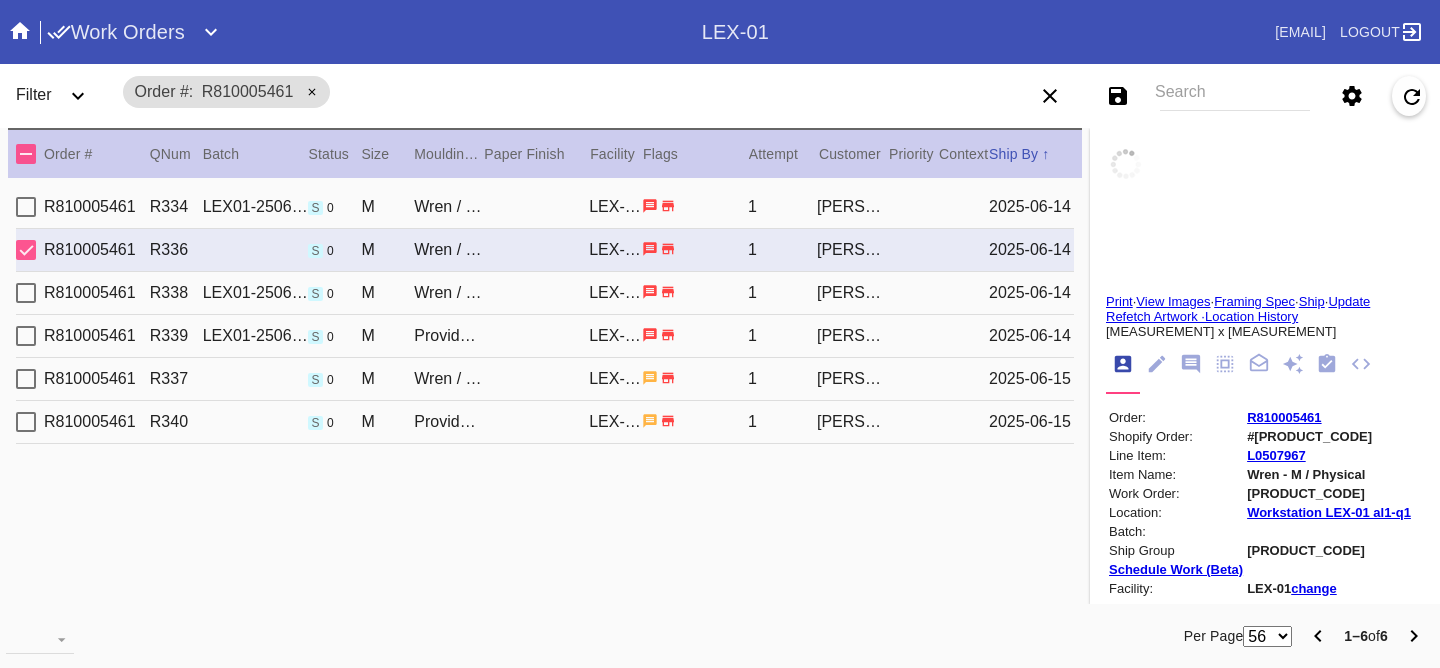 click on "R810005461 R337 s   0 M Wren / White Art with Black Core LEX-01 1 [PERSON]
[DATE]" at bounding box center [545, 379] 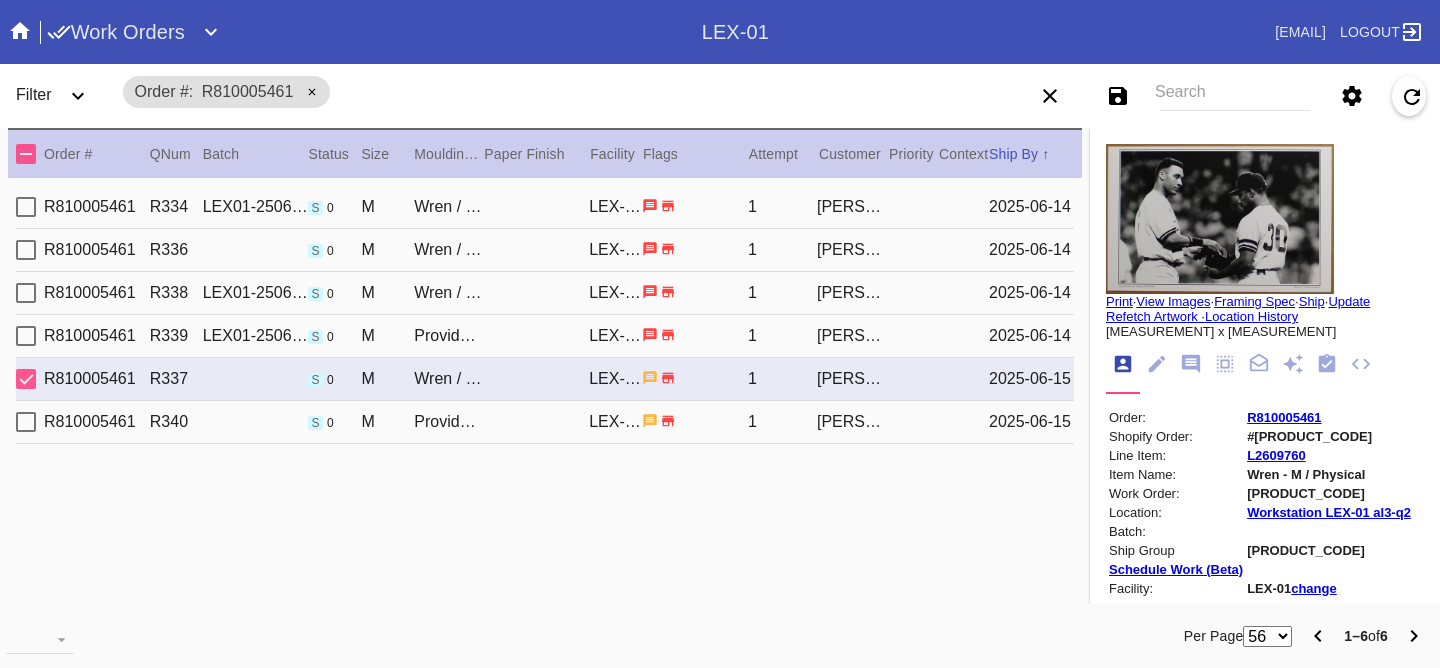click on "R810005461 R340 s   0 M Providence / White Art with Black Core LEX-01 1 [PERSON]
[DATE]" at bounding box center (545, 422) 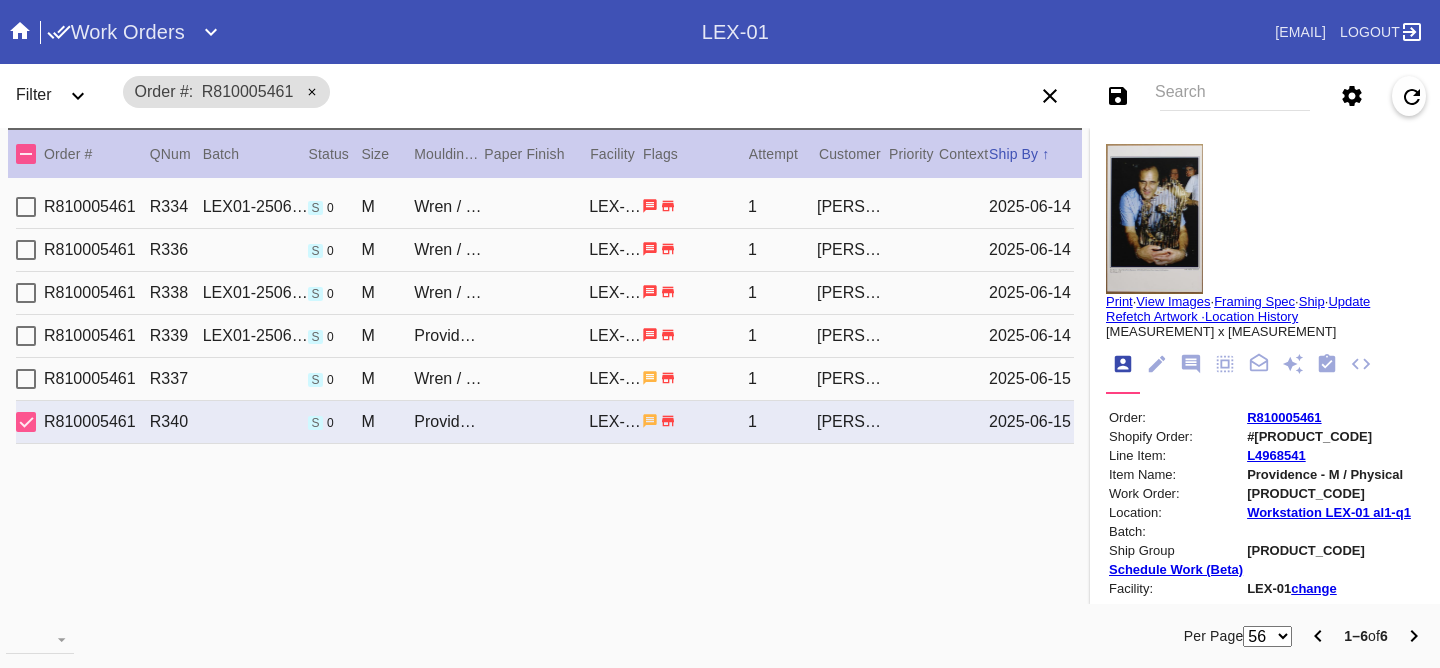 click on "R810005461 R334LEX01-250611-003 s   0 M Wren / White Art with Black Core LEX-01 1 [PERSON]
[DATE]" at bounding box center (545, 207) 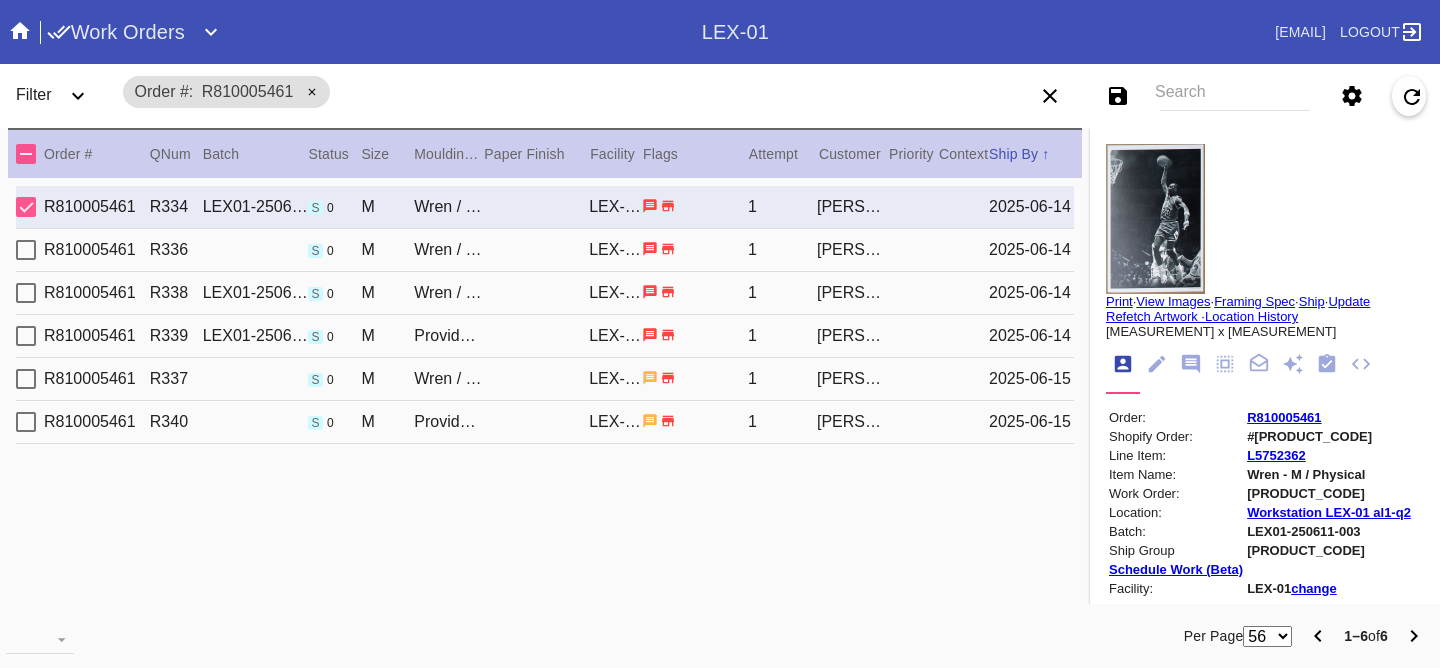 click on "R810005461 R336 s   0 M Wren / White Art with Black Core LEX-01 1 [PERSON]
[DATE]" at bounding box center (545, 250) 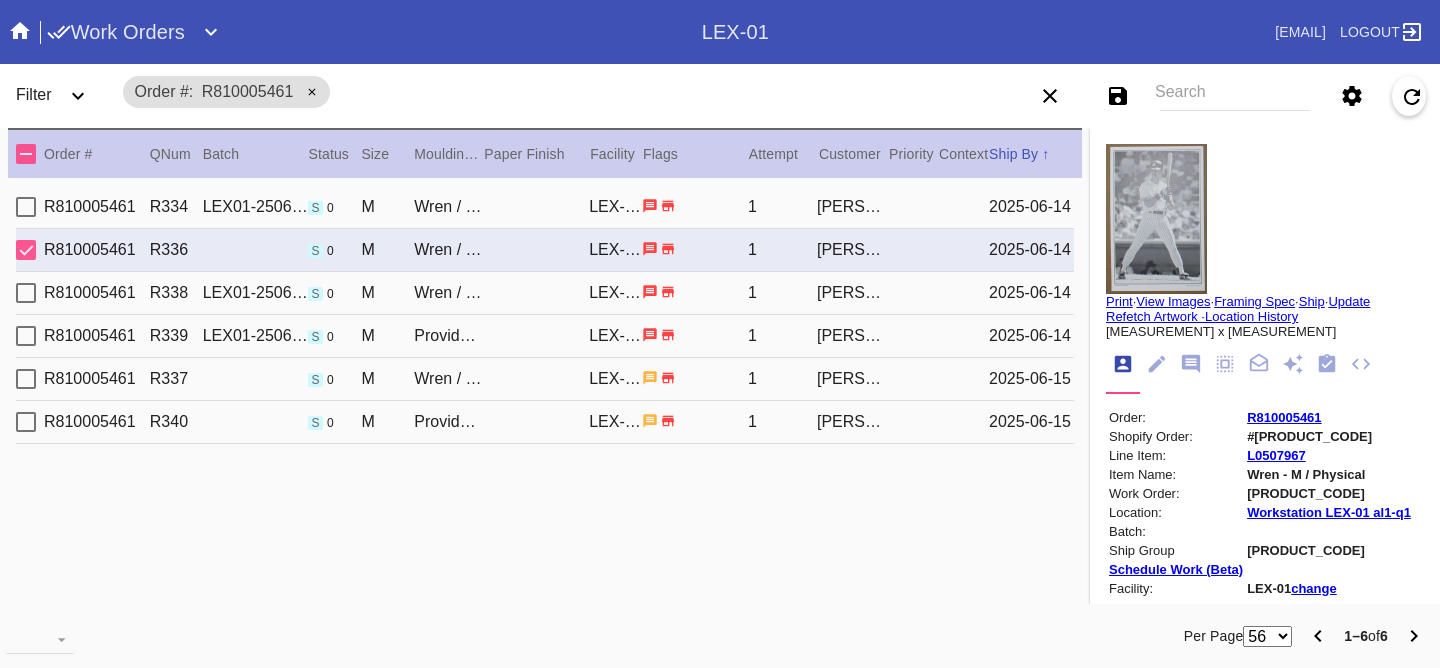 click on "R810005461 R338LEX01-250611-007 s   0 M Wren / White Art with Black Core LEX-01 1 [PERSON]
[DATE]" at bounding box center [545, 293] 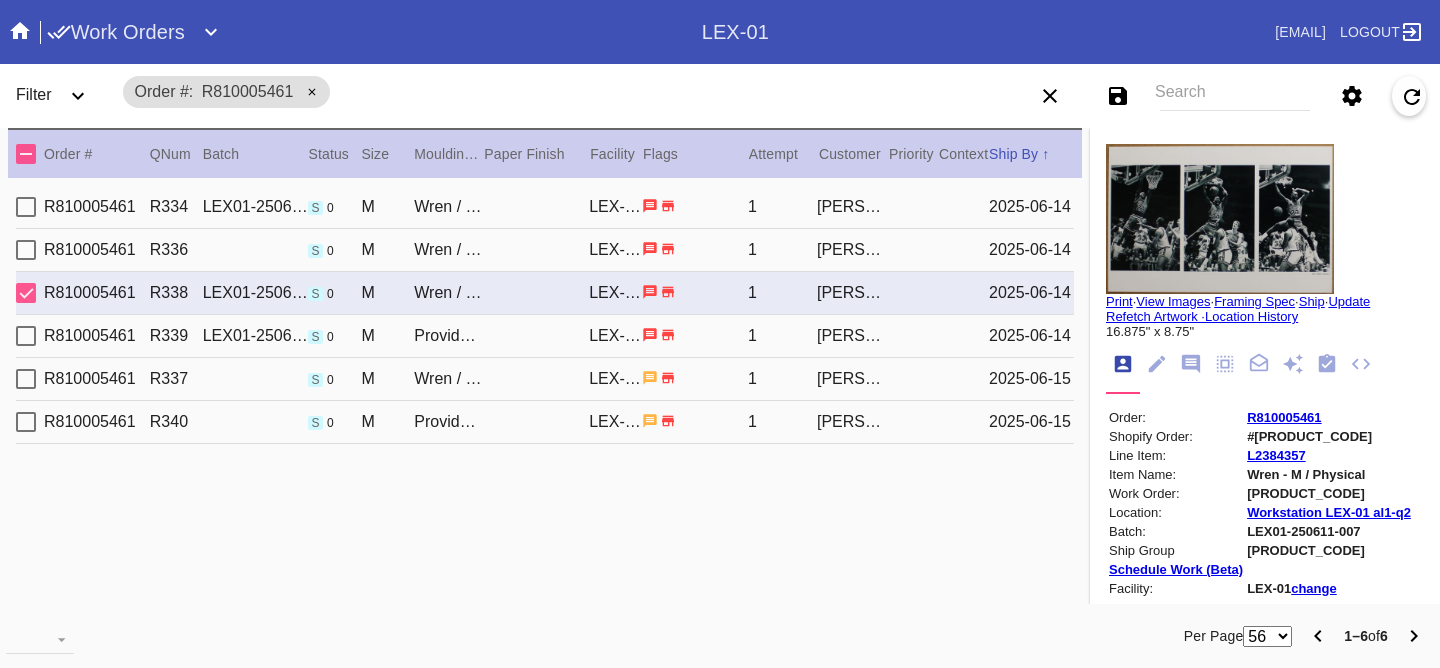 click on "R810005461 R339LEX01-250611-009 s   0 M Providence / White Art with Black Core LEX-01 1 [PERSON]
[DATE]" at bounding box center [545, 336] 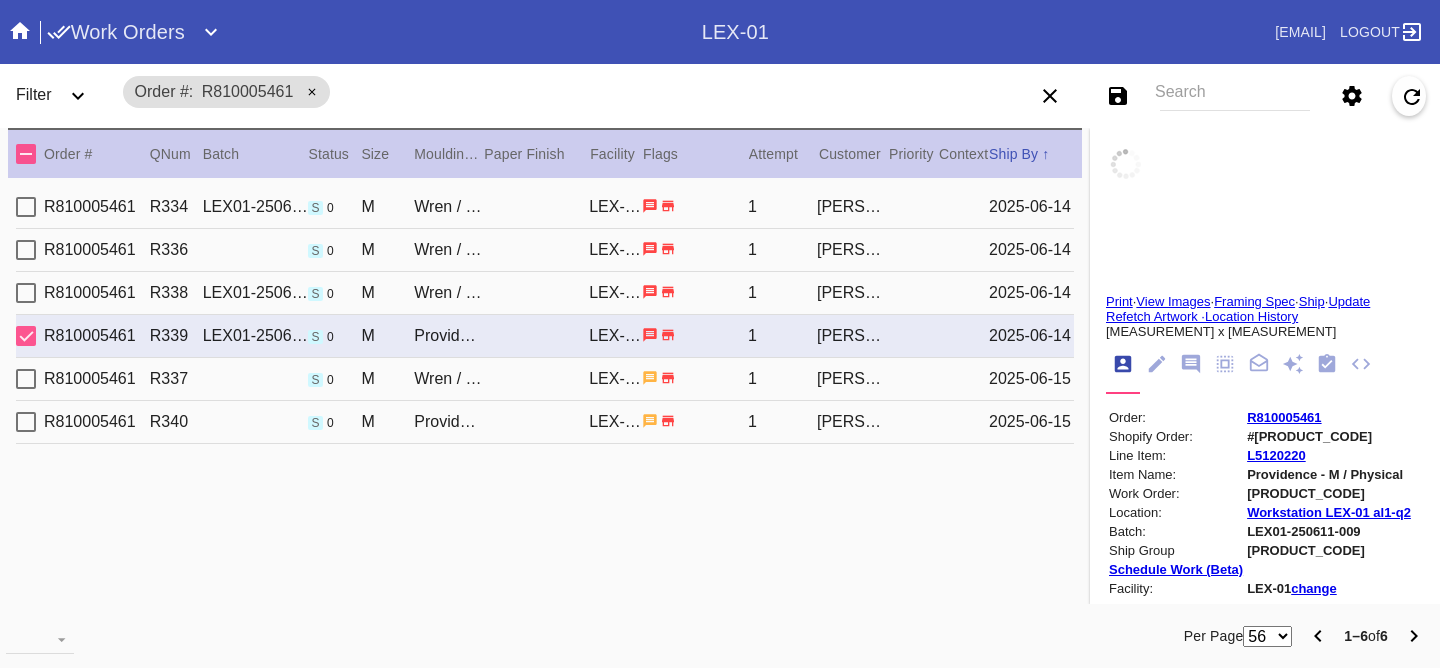 click on "R810005461 R337 s   0 M Wren / White Art with Black Core LEX-01 1 [PERSON]
[DATE]" at bounding box center [545, 379] 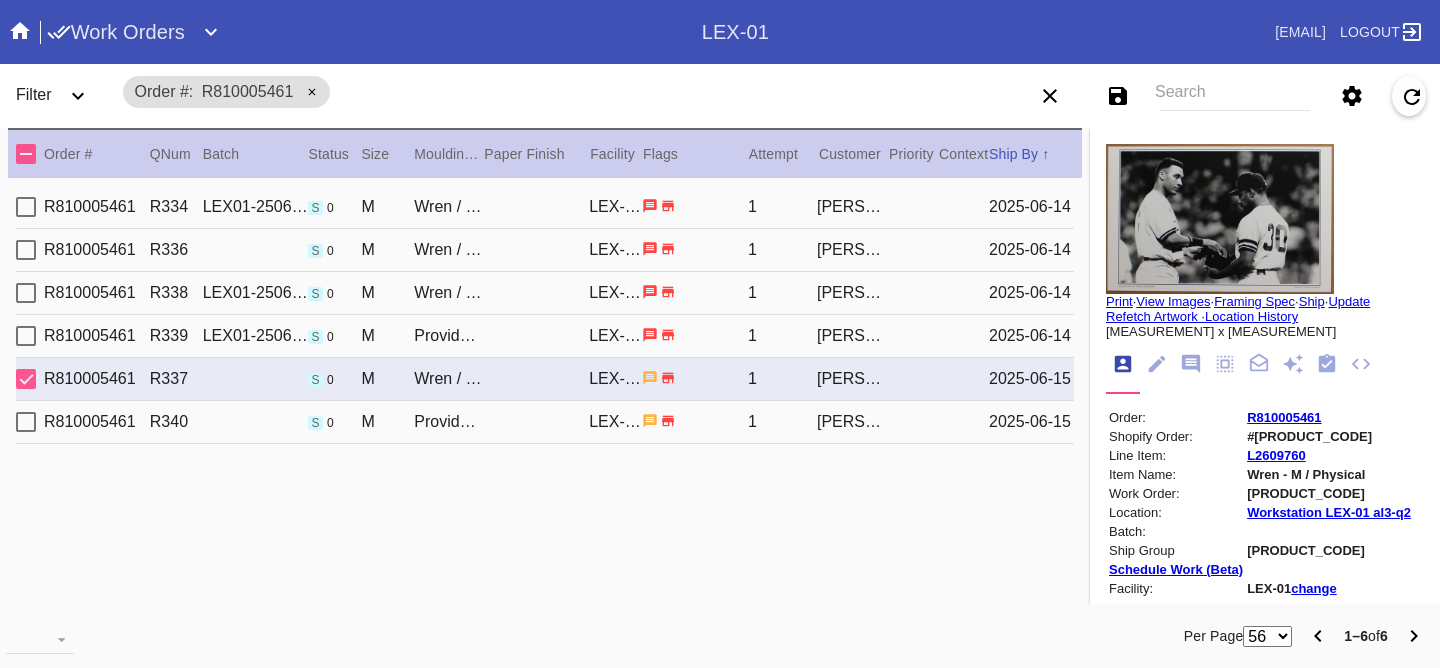 drag, startPoint x: 909, startPoint y: 426, endPoint x: 908, endPoint y: 436, distance: 10.049875 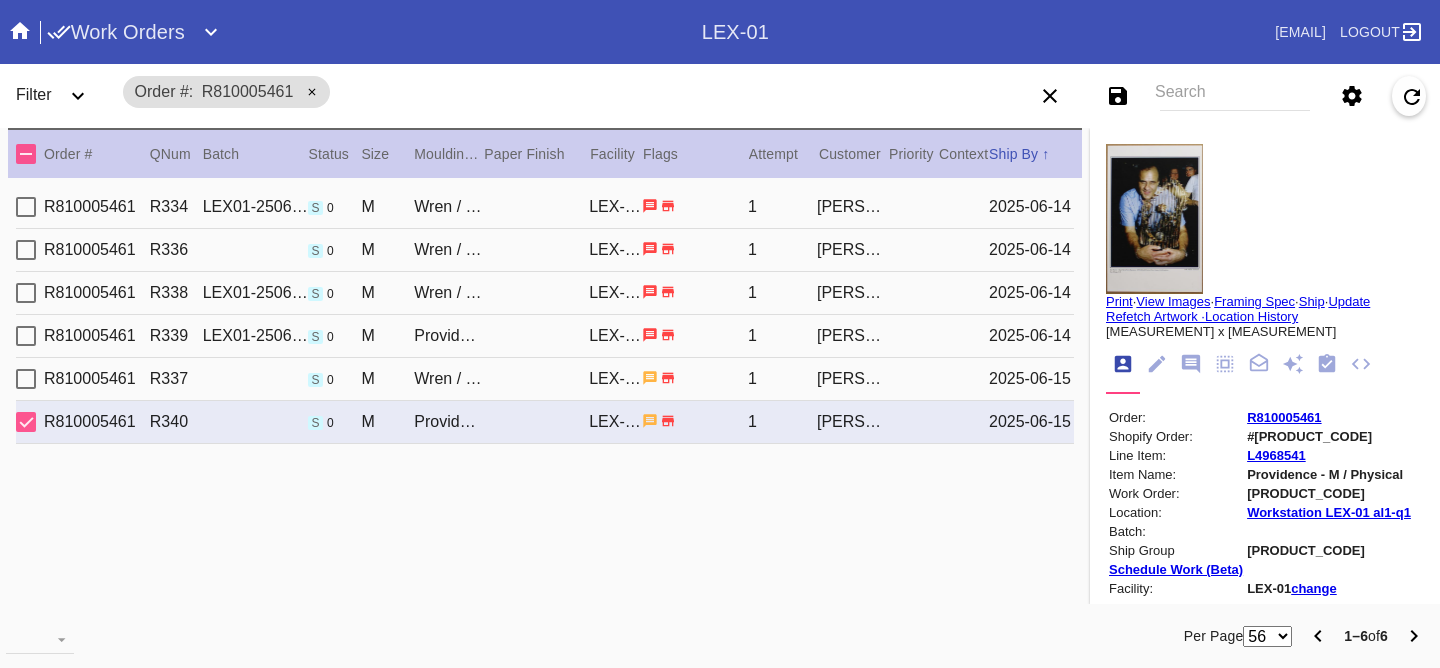 click on "R810005461 R337 s   0 M Wren / White Art with Black Core LEX-01 1 Cindy Randall
2025-06-15" at bounding box center (545, 379) 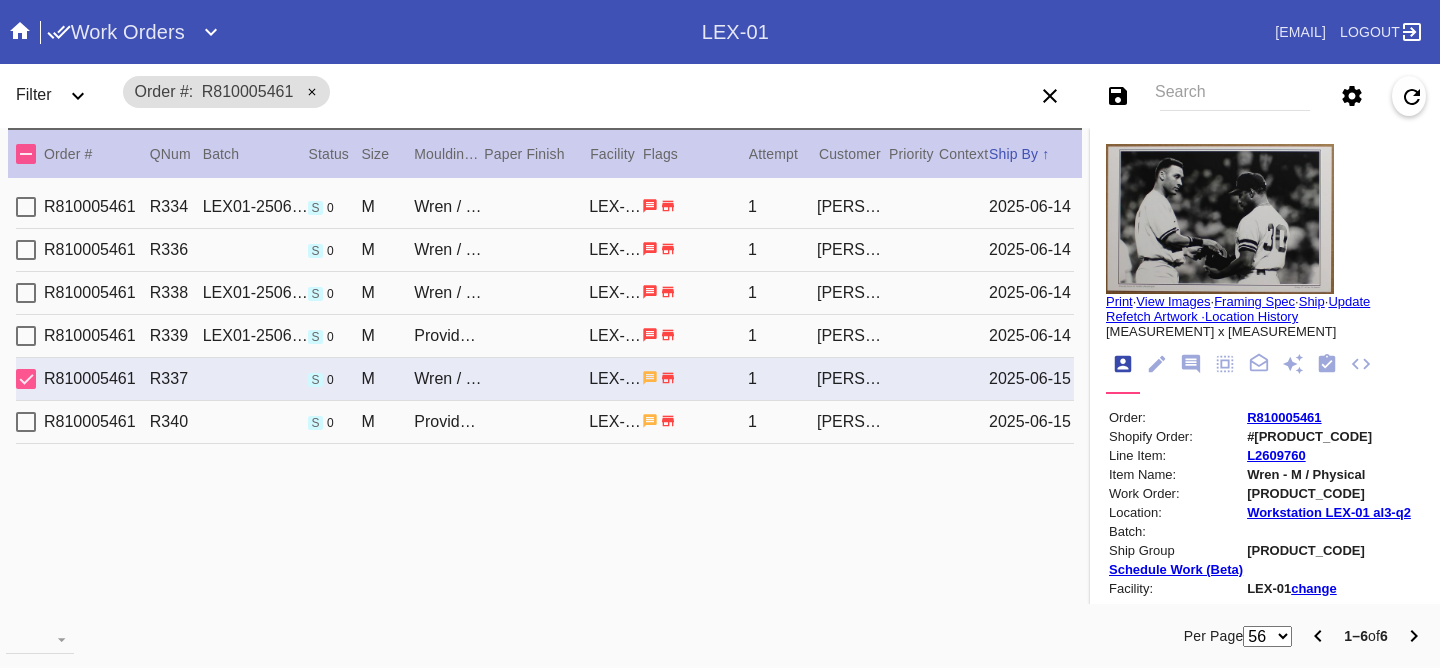 click on "R810005461 R339 LEX01-250611-009 s   0 M Providence / White Art with Black Core LEX-01 1 Cindy Randall
2025-06-14" at bounding box center (545, 336) 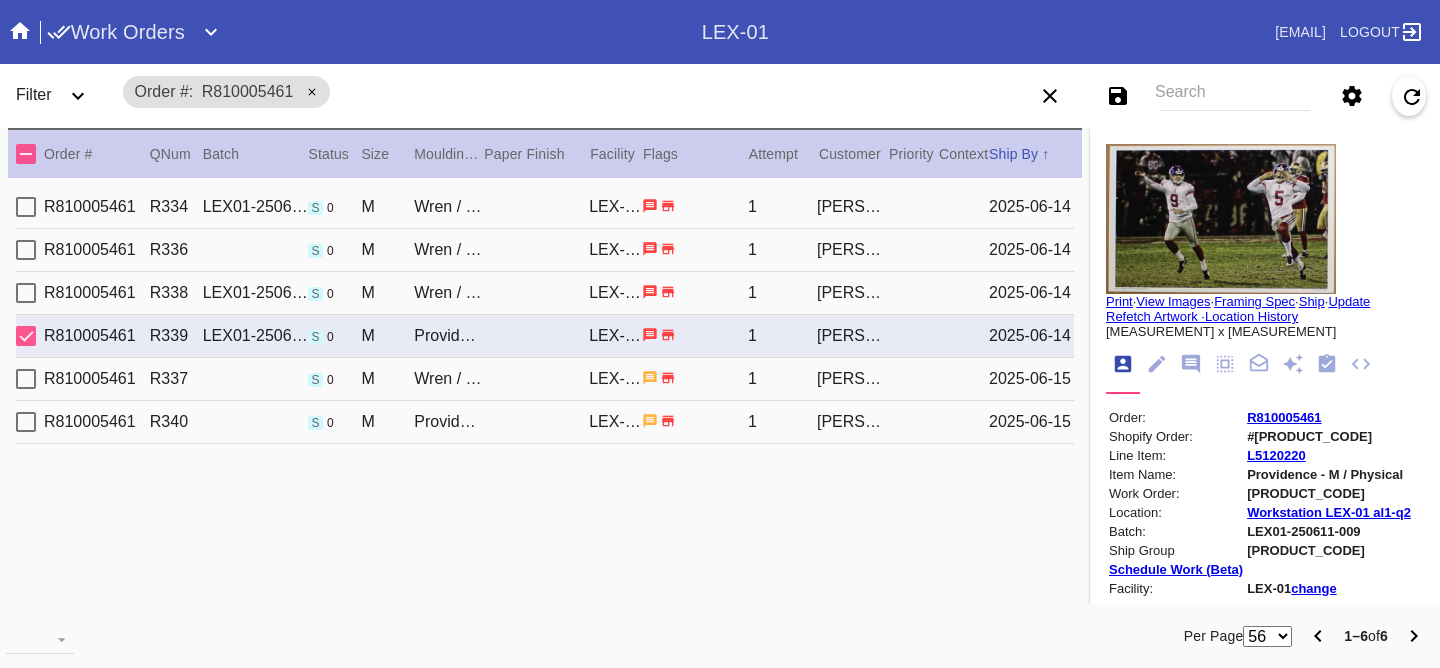 click on "R810005461 R338 LEX01-250611-007 s   0 M Wren / White Art with Black Core LEX-01 1 Cindy Randall
2025-06-14" at bounding box center [545, 293] 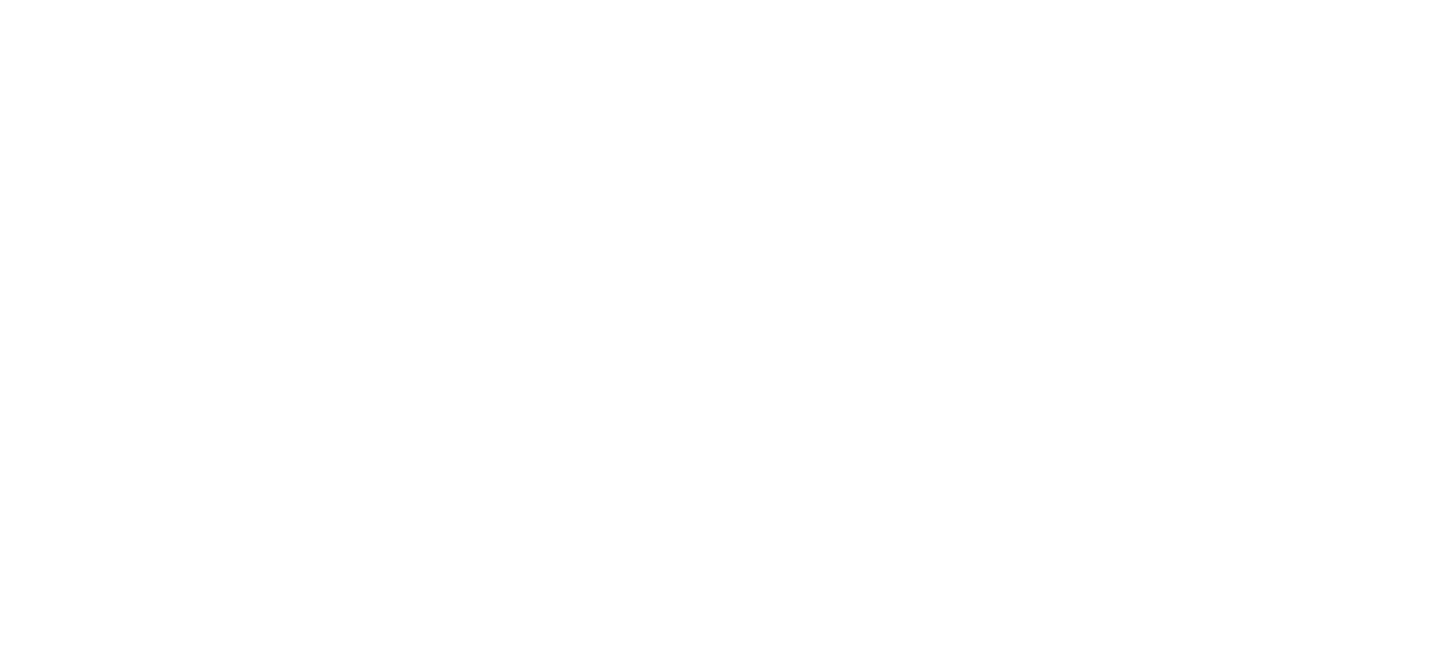 scroll, scrollTop: 0, scrollLeft: 0, axis: both 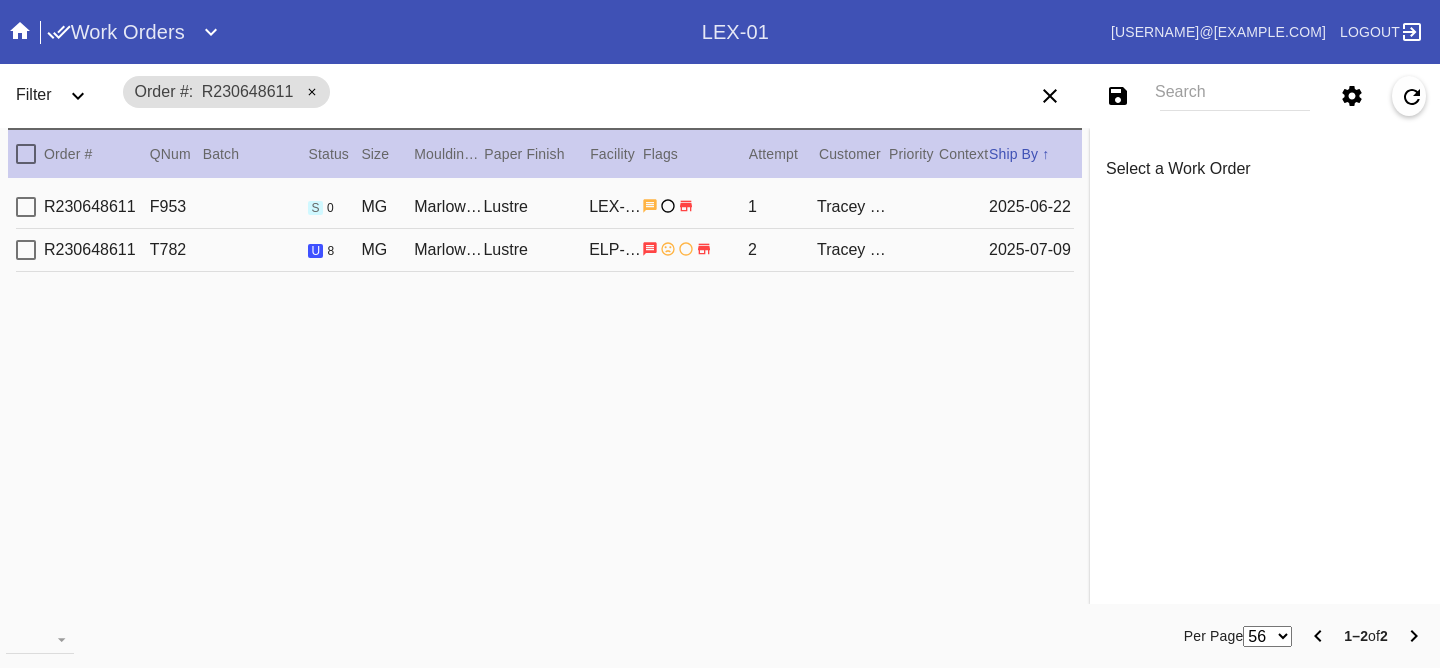 click on "2" at bounding box center (782, 207) 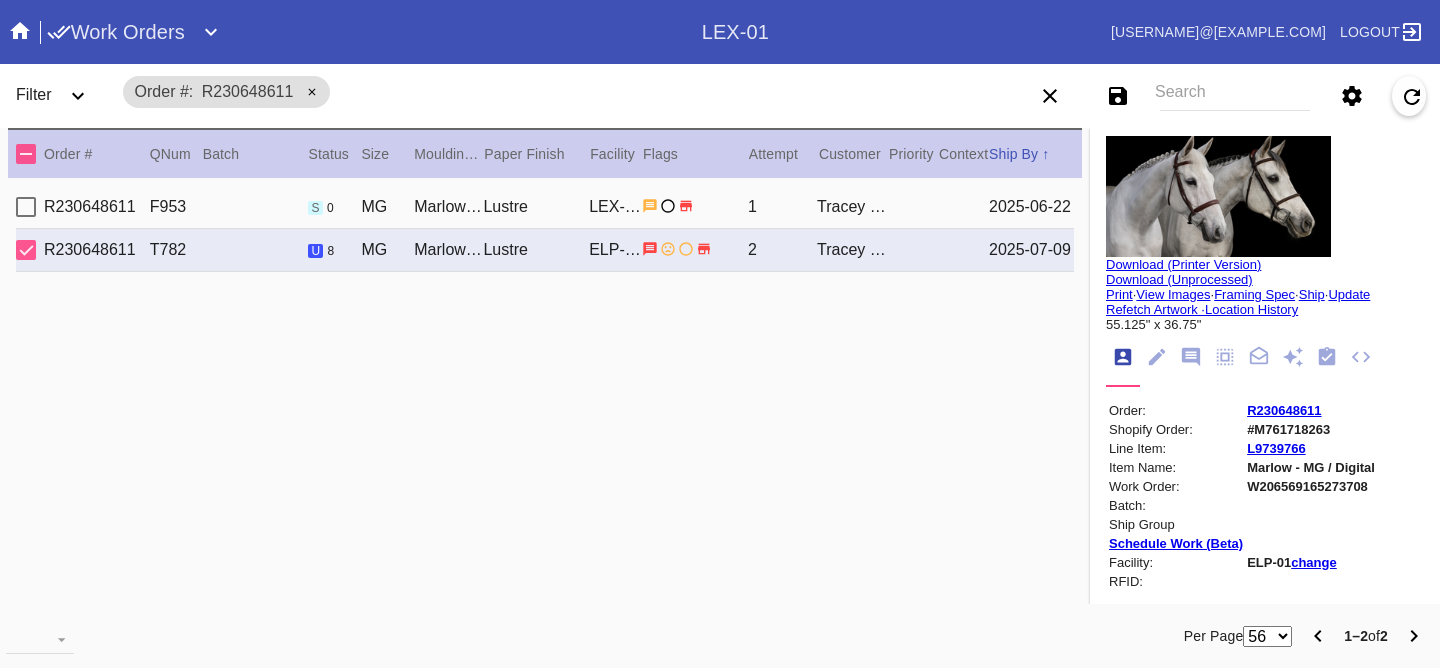 scroll, scrollTop: 197, scrollLeft: 0, axis: vertical 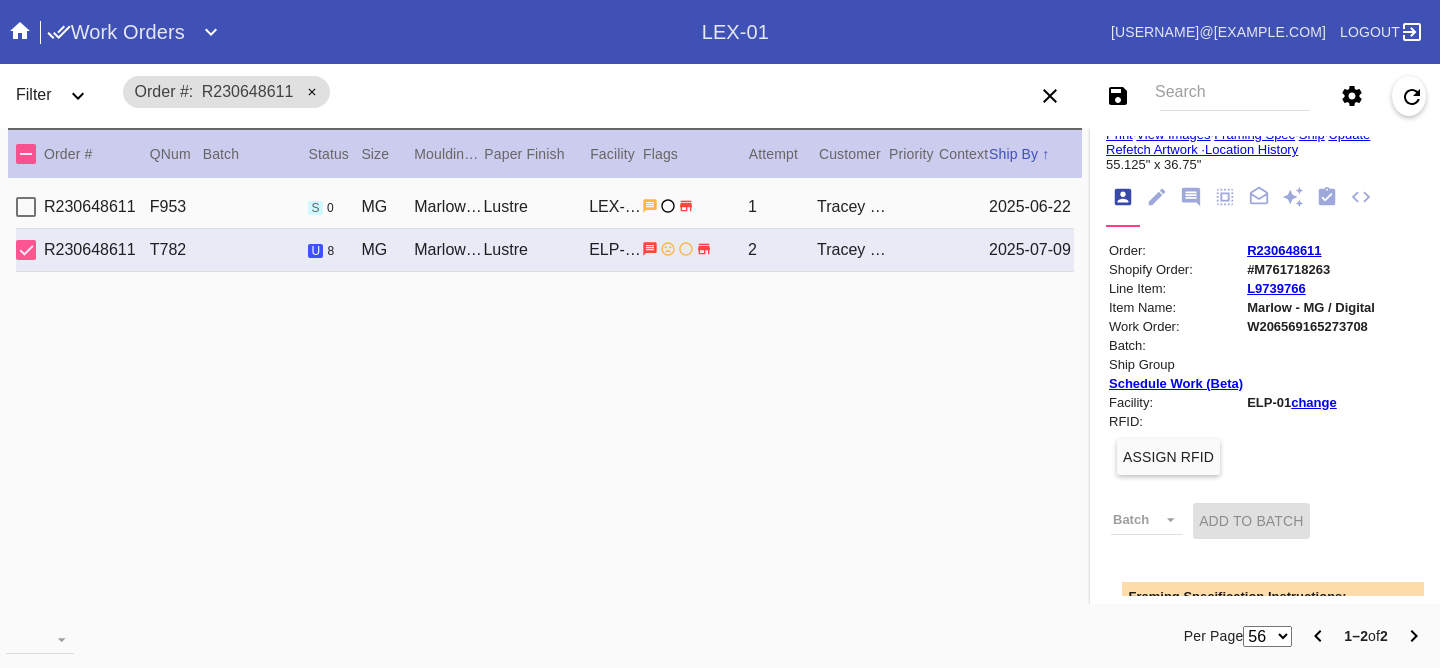click on "change" at bounding box center (1314, 402) 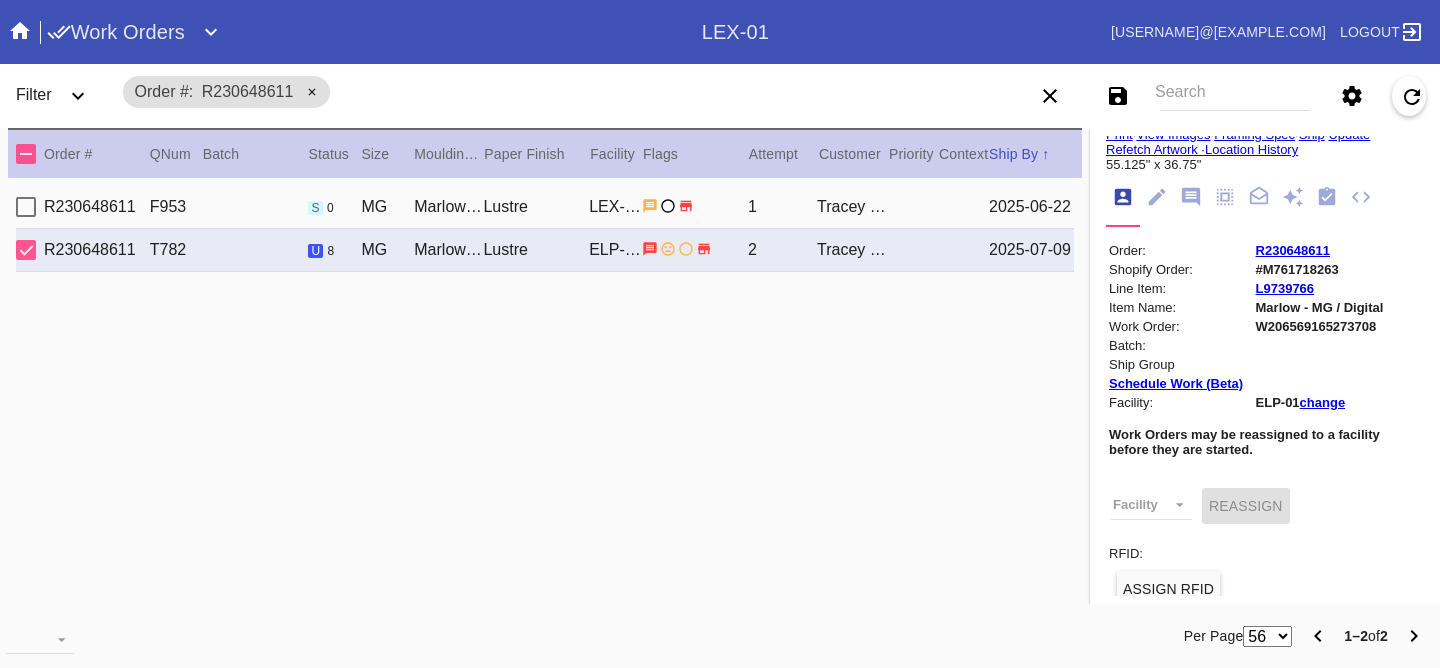 click on "change" at bounding box center (1323, 402) 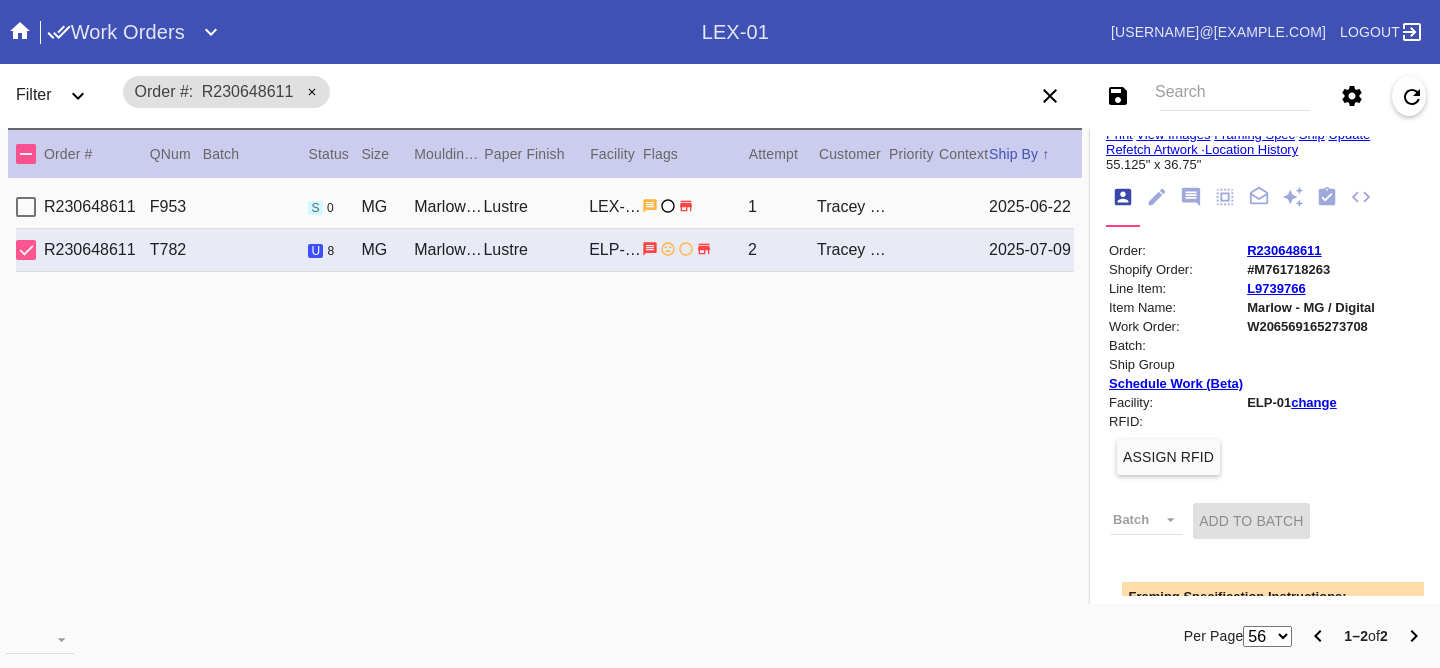 click on "change" at bounding box center (1314, 402) 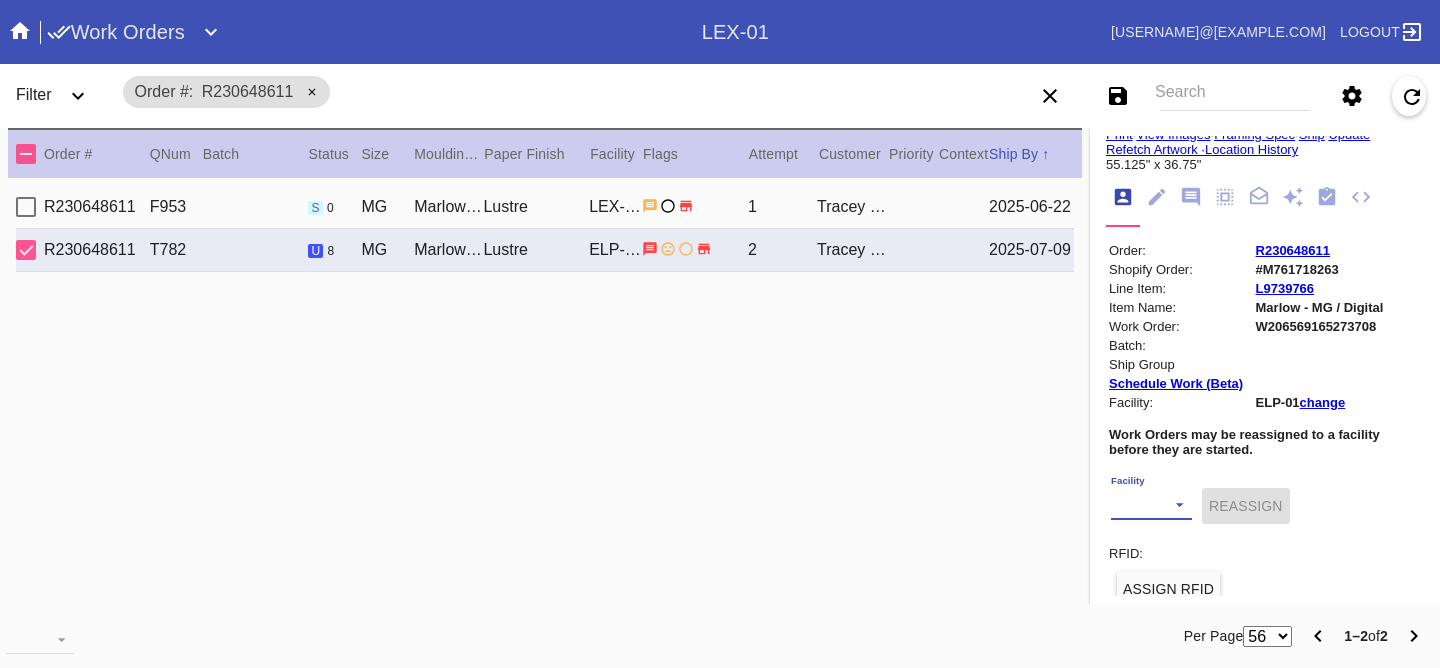 click on "Facility LEX-02 (inactive) LEX-02_ART (inactive) DCA-01 (inactive) CLT-RTL-MYP BOS-RTL-WEL DCA-RTL-MCL PHL-RLT-SBRN LAX-RTL-SMON (inactive) SFO-RTL-PALO (inactive) DCA-05 LAS-01 LEX-01 ATL-RTL-ALP (inactive) LGA-RTL-WPT AUS-RTL-SAUS BNA-RTL-NASH ELP-01 ORD-RTL-WINN LEX-03 ATL-RTL-WEST DCA-RTL-UNMA DCA-RTL-BETH LGA-RTL-SUM DCA-RTL-MOSA BOS-RTL-SEA AUS-RTL-CAUS ATL-RTL-BUCK PHL-01 (inactive) DCA-RTL-CLAR LGA-RTL-HOBO CLT-RTL-SOE PHL-RTL-PHI DCA-RTL-OLDT DFW-RTL-IVIL BOS-RTL-DRBY (inactive) LGA-RTL-MHIL (inactive) LGA-RTL-NCA LGA-RTL-76TH LGA-RTL-COBL DCA-STR-BETH DCA-RTL-GEO LGA-RTL-PSLO LGA-RTL-WILL ORD-RTL-SOUT LGA-RTL-82ND ORD-RTL-WLOO LGA-RTL-BRNX DCA-RTL-14TH LGA-RTL-VILL ORD-RTL-RNOR MSY-RTL-ORL DCA-04" at bounding box center [1151, 505] 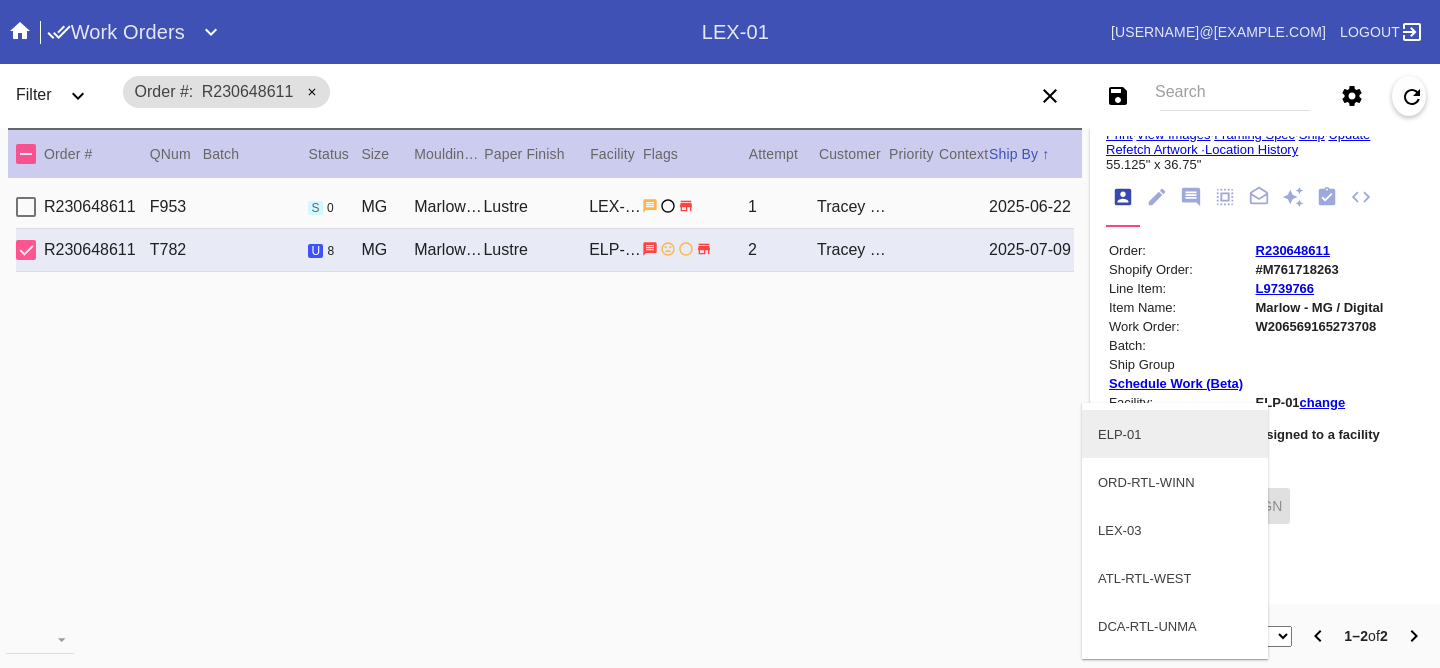 scroll, scrollTop: 829, scrollLeft: 0, axis: vertical 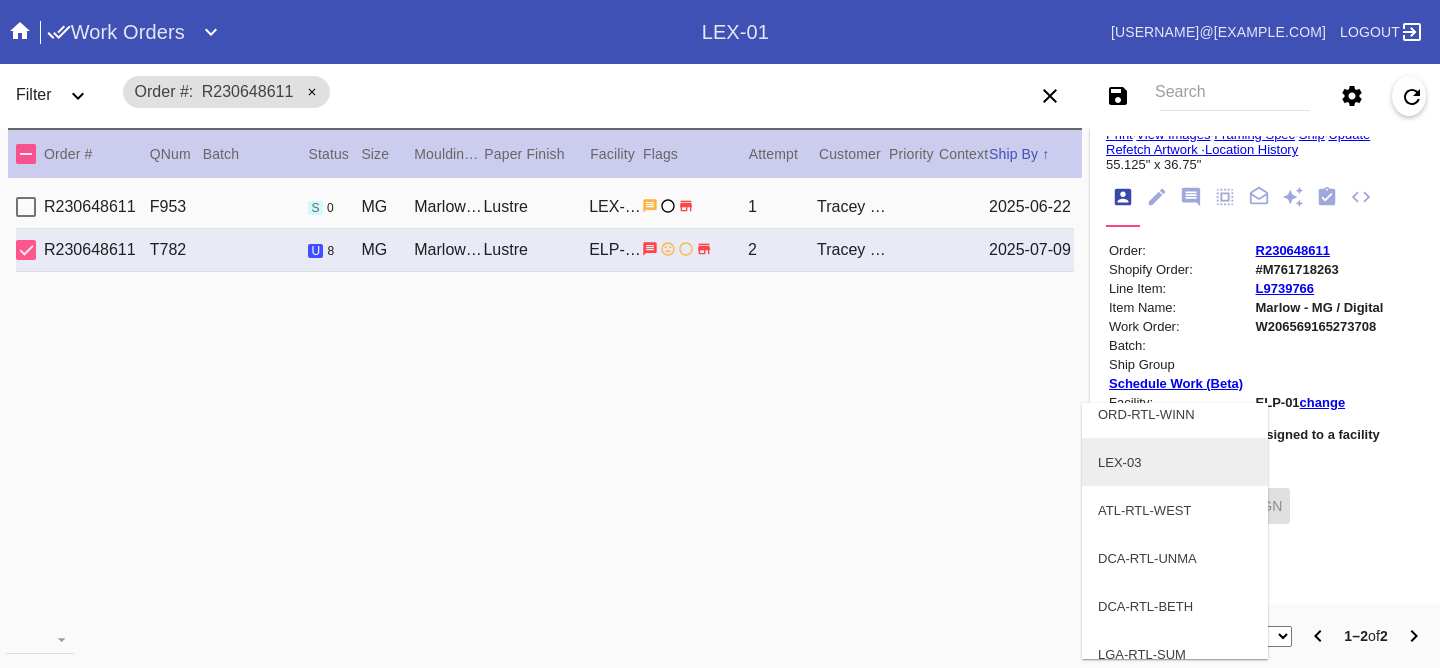 click on "LEX-03" at bounding box center [1175, 462] 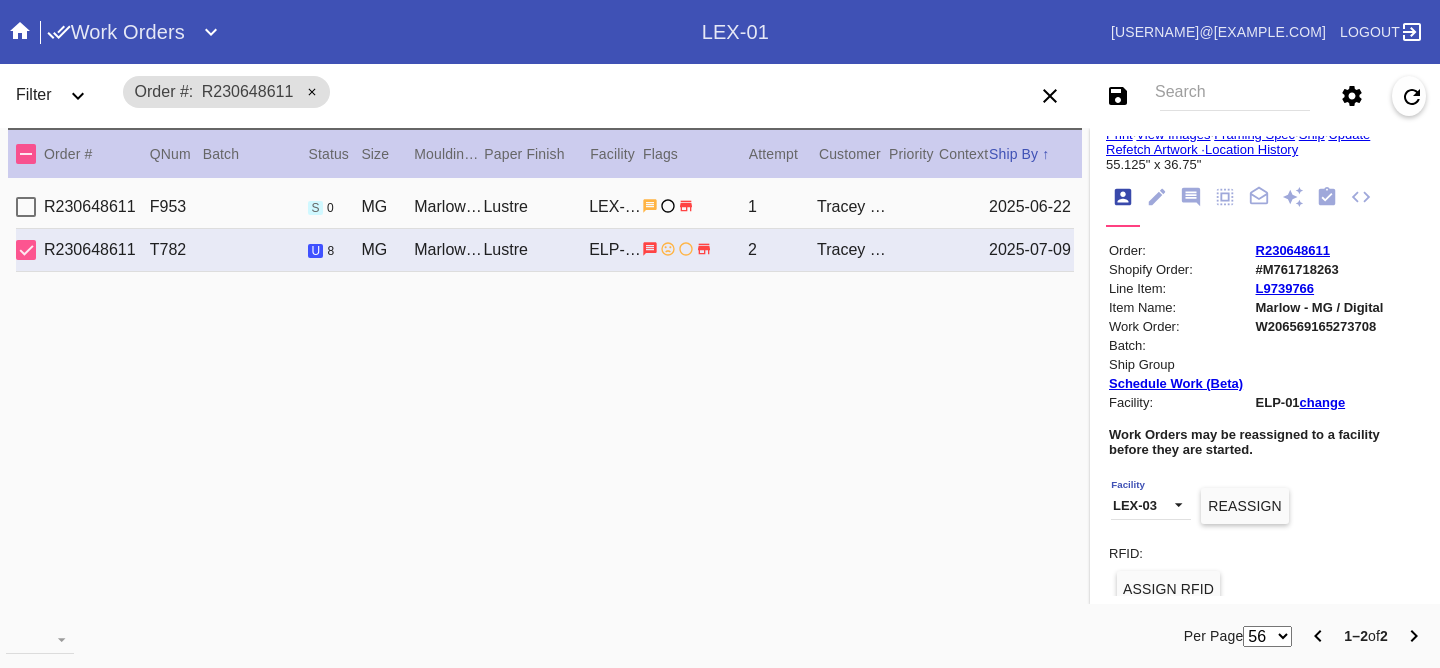 click on "Reassign" at bounding box center (1244, 506) 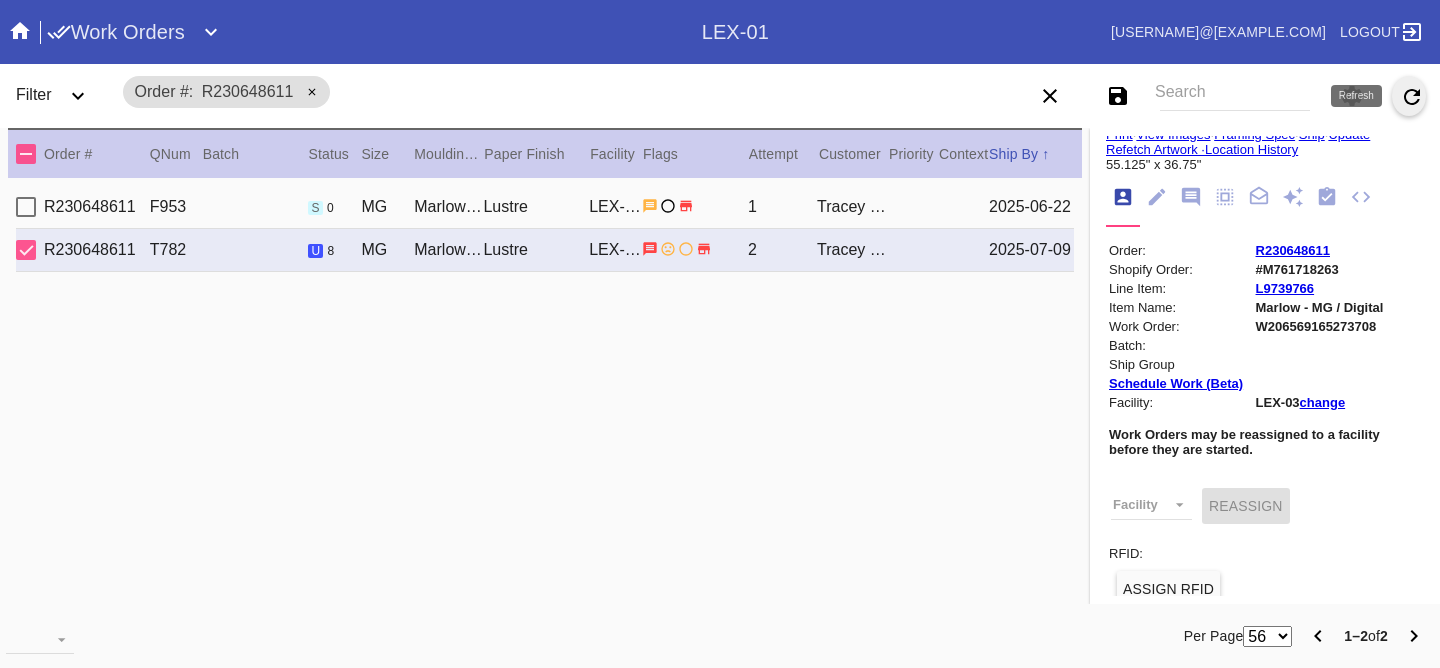 click at bounding box center (1409, 96) 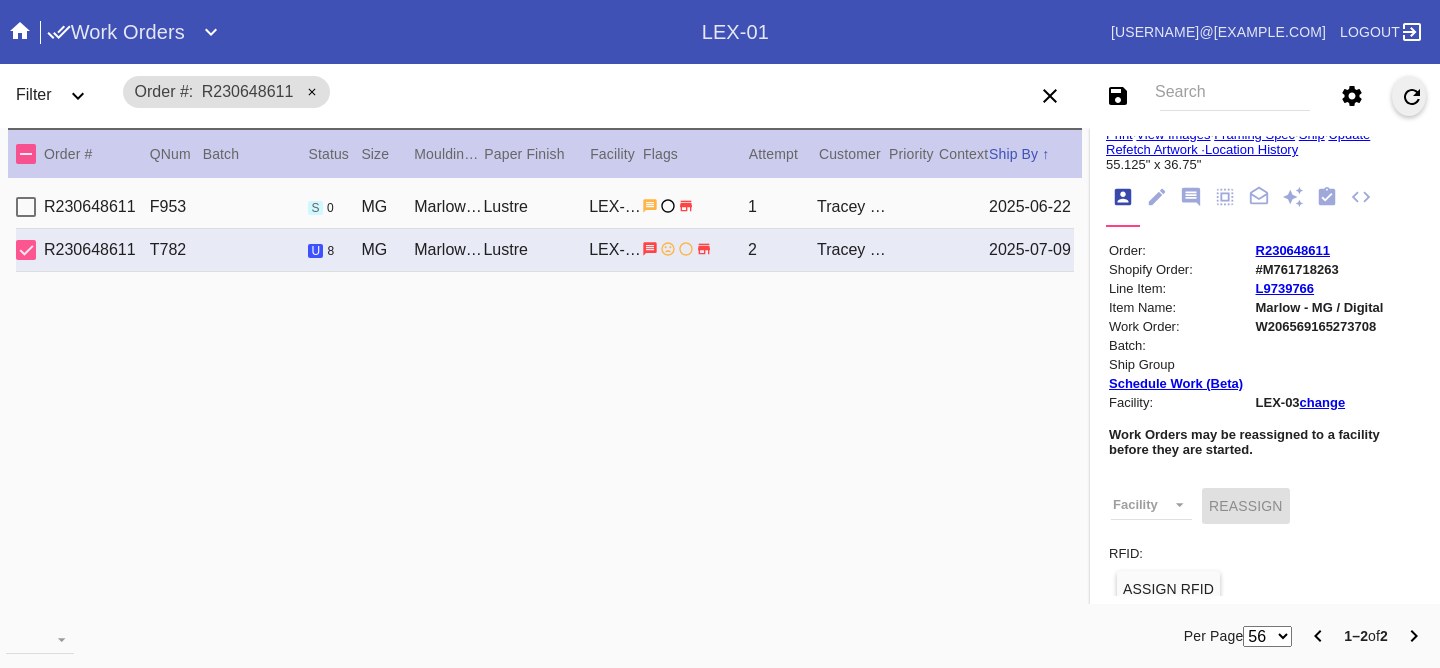 type 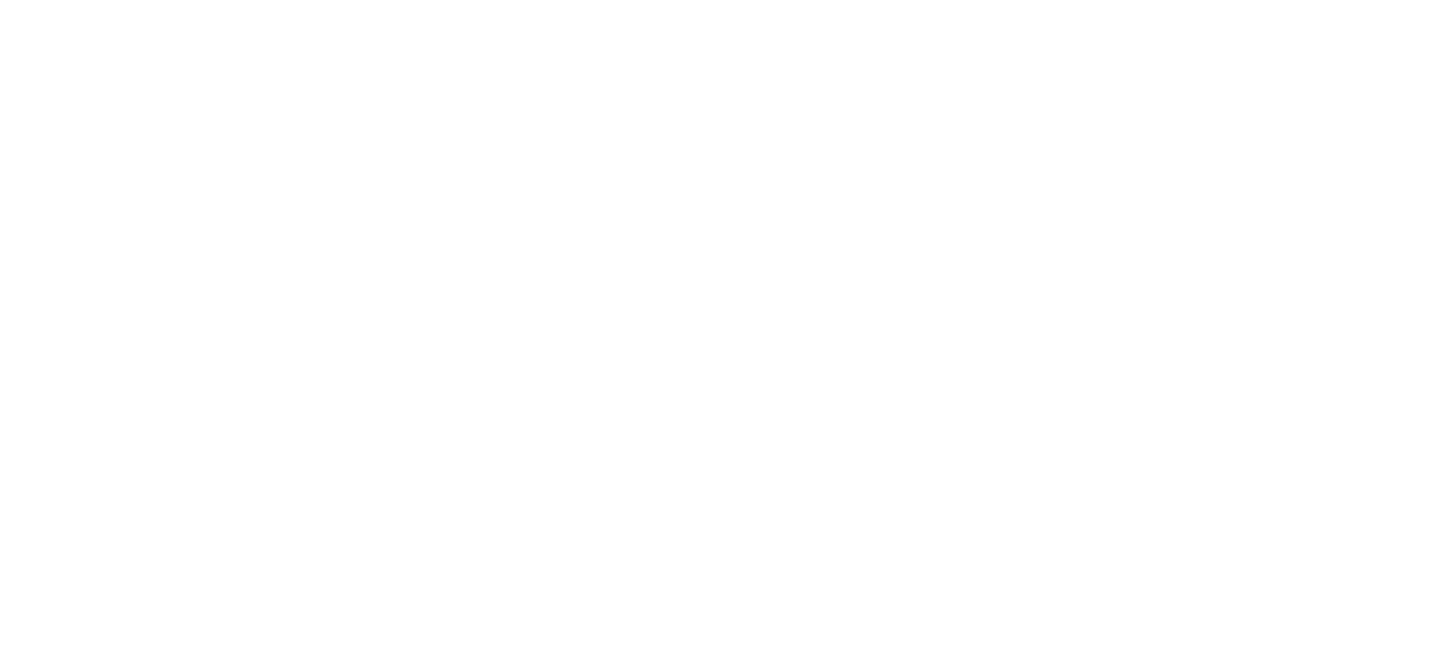 scroll, scrollTop: 0, scrollLeft: 0, axis: both 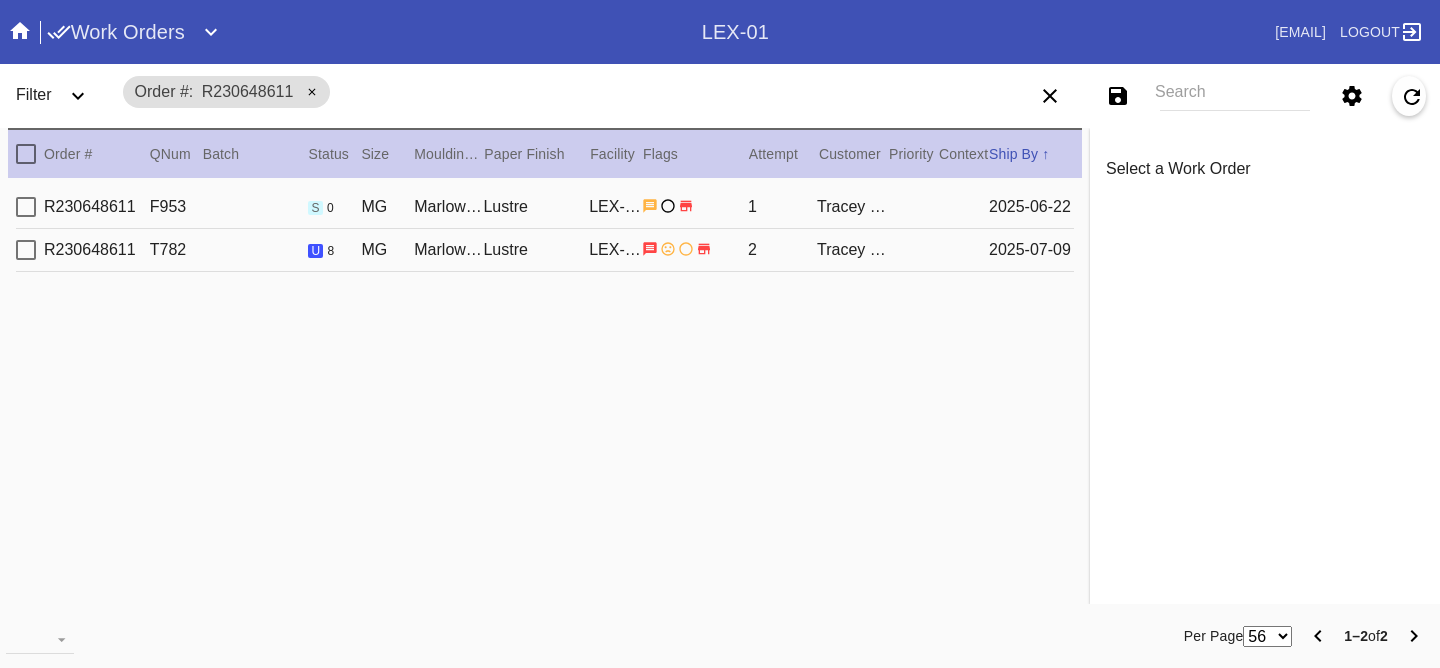 drag, startPoint x: 953, startPoint y: 262, endPoint x: 976, endPoint y: 259, distance: 23.194826 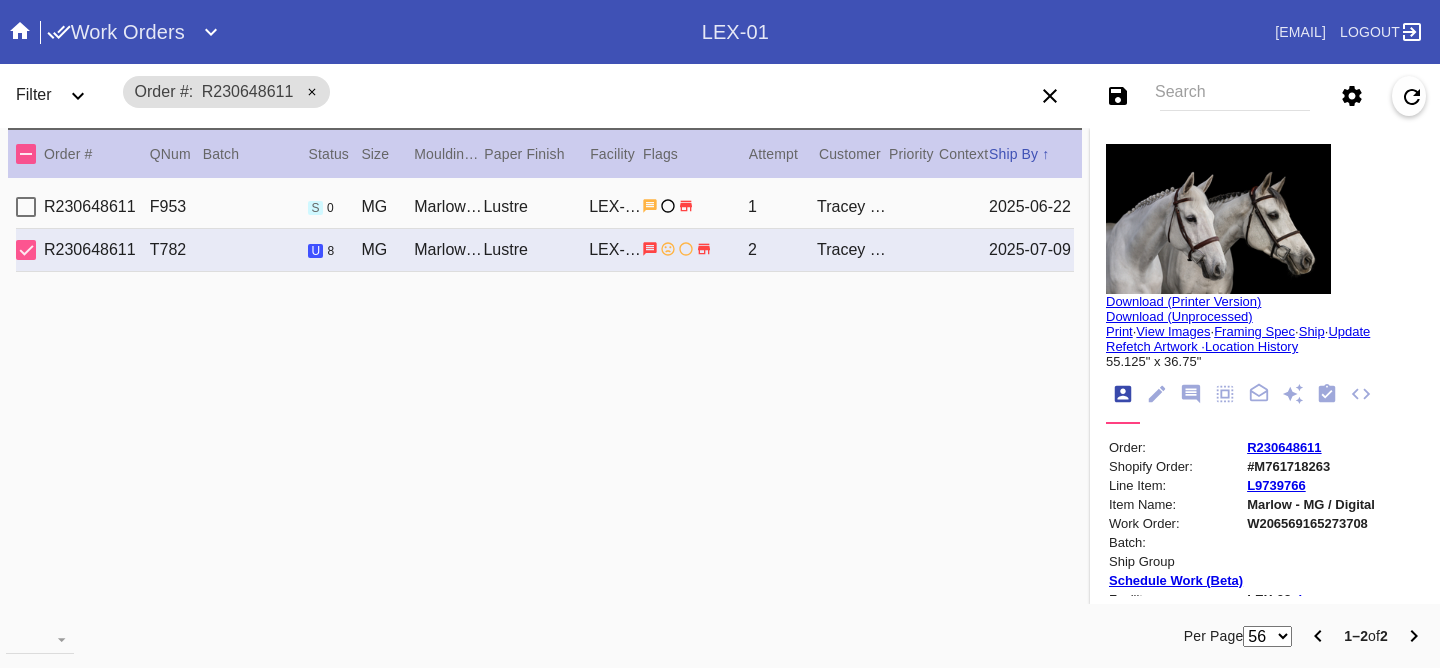 click on "R230648611" at bounding box center (1284, 447) 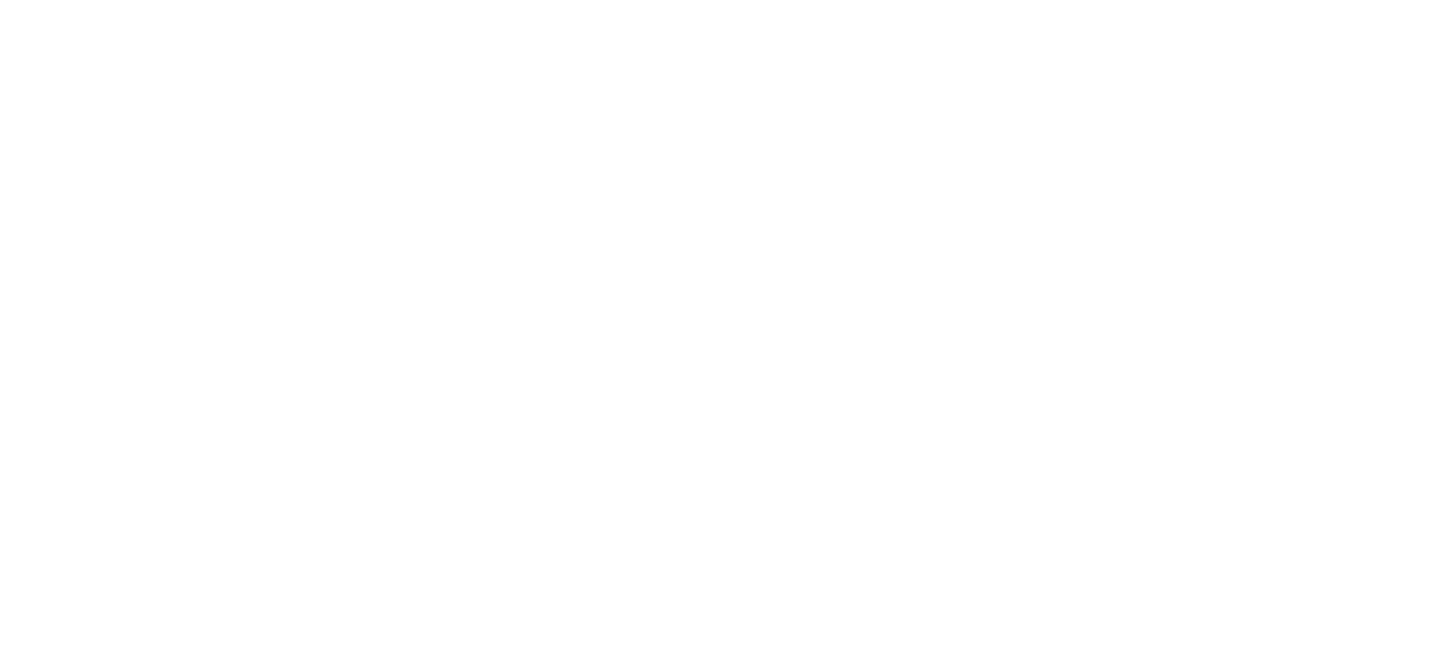 scroll, scrollTop: 0, scrollLeft: 0, axis: both 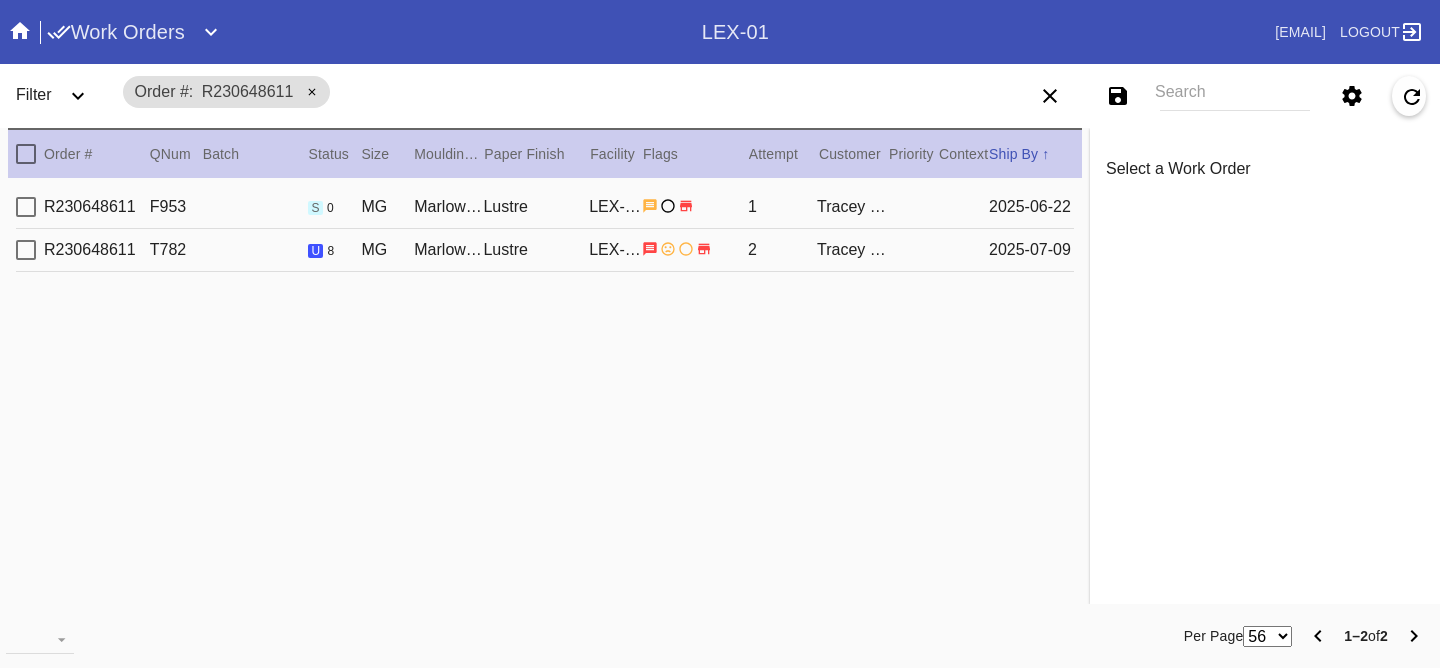 click on "R230648611 F953 s   0 MG Marlow / No Mat Lustre [FACILITY] 1 [FIRST] [LAST]
[DATE] R230648611 T782 u   8 MG Marlow / No Mat Lustre [FACILITY] 2 [FIRST] [LAST]
[DATE]" at bounding box center [545, 400] 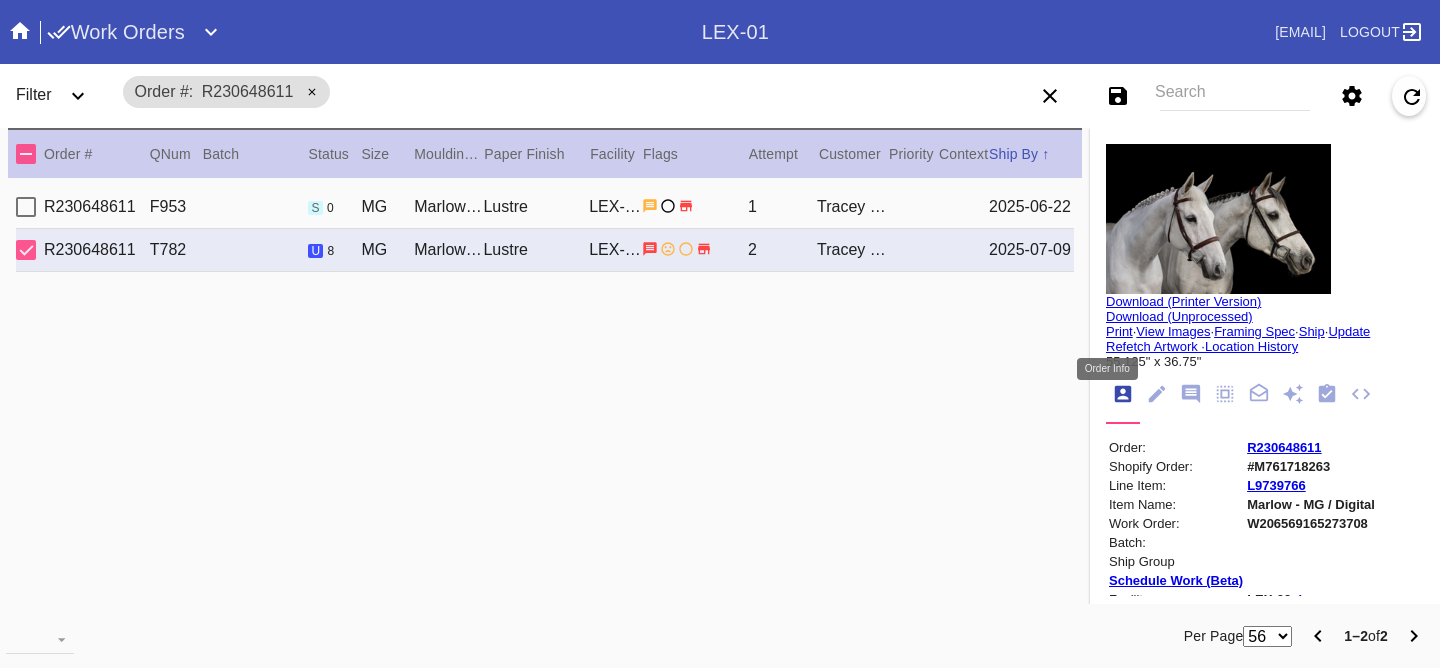 click at bounding box center (1157, 394) 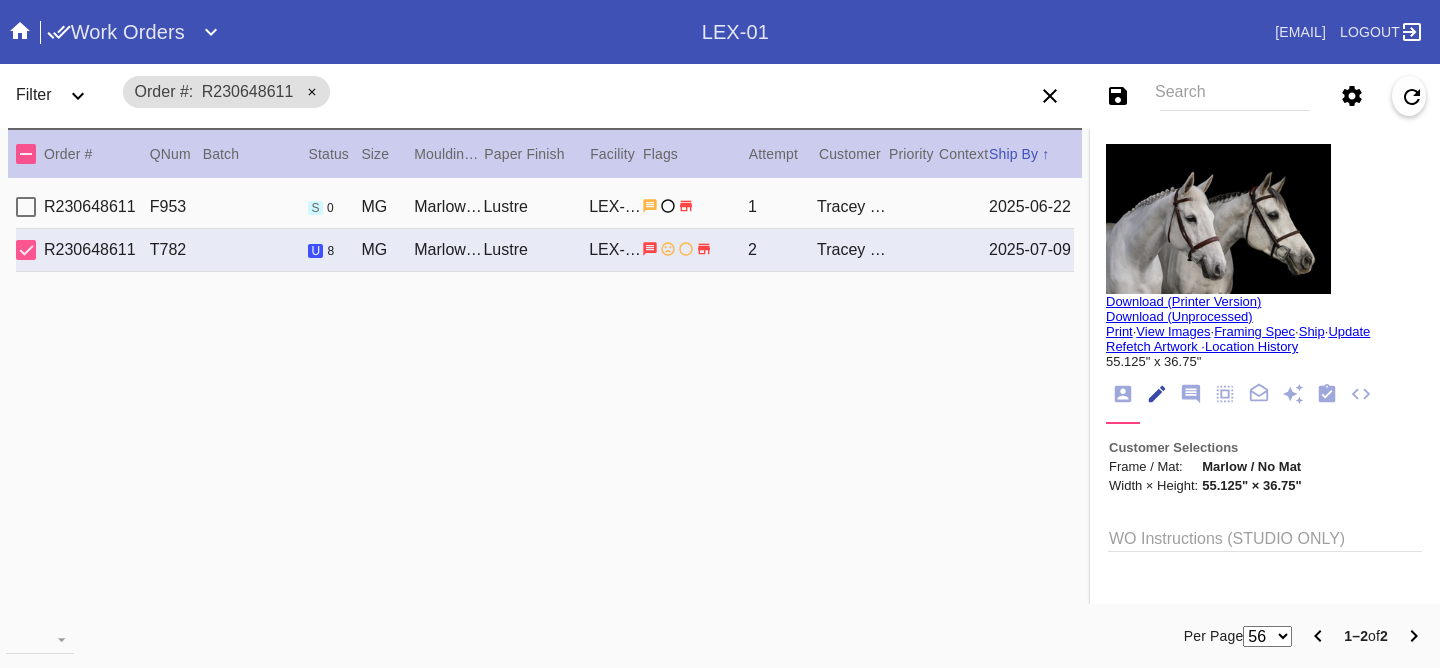 scroll, scrollTop: 73, scrollLeft: 0, axis: vertical 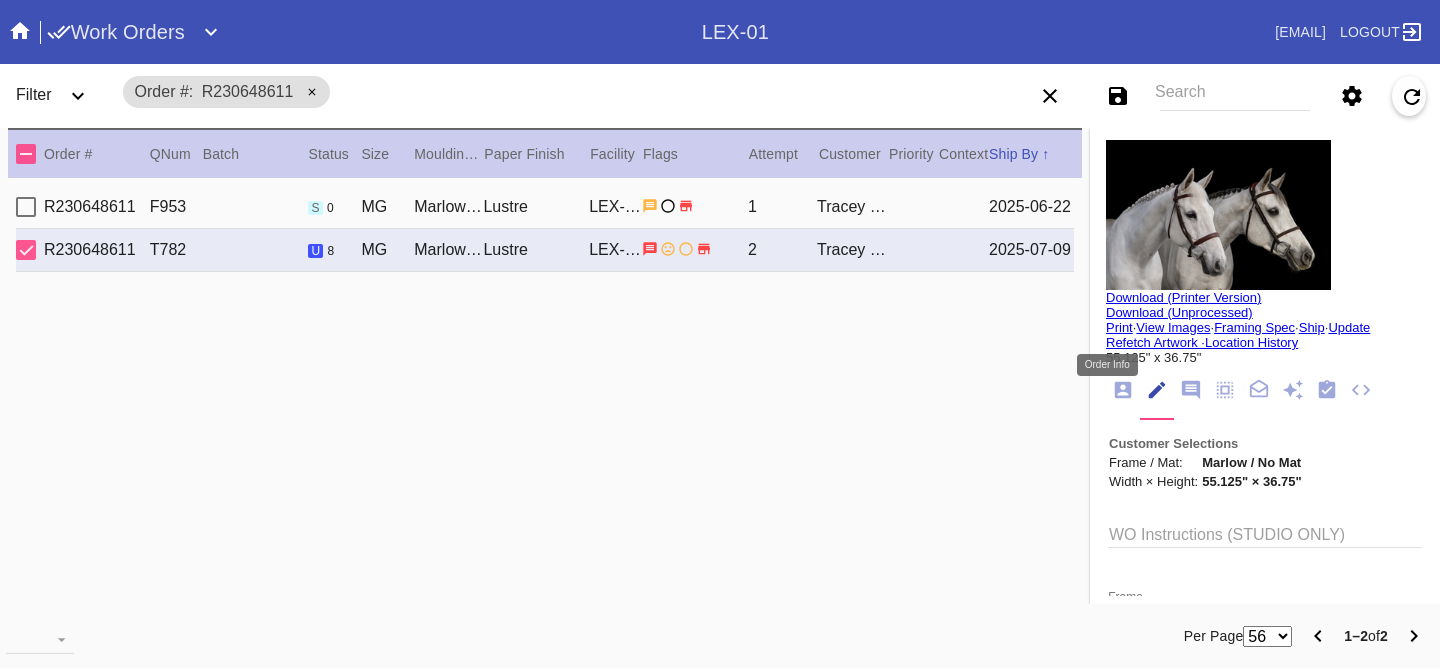 click at bounding box center (1123, 391) 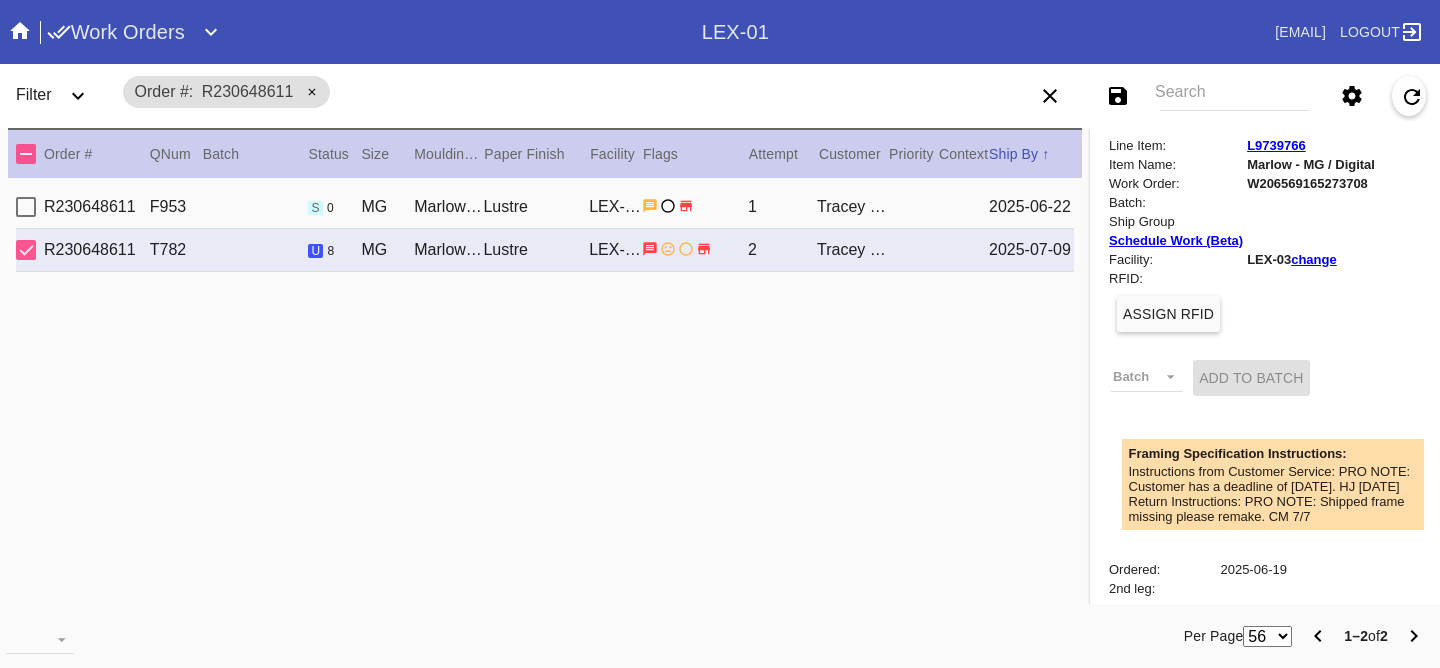 scroll, scrollTop: 0, scrollLeft: 0, axis: both 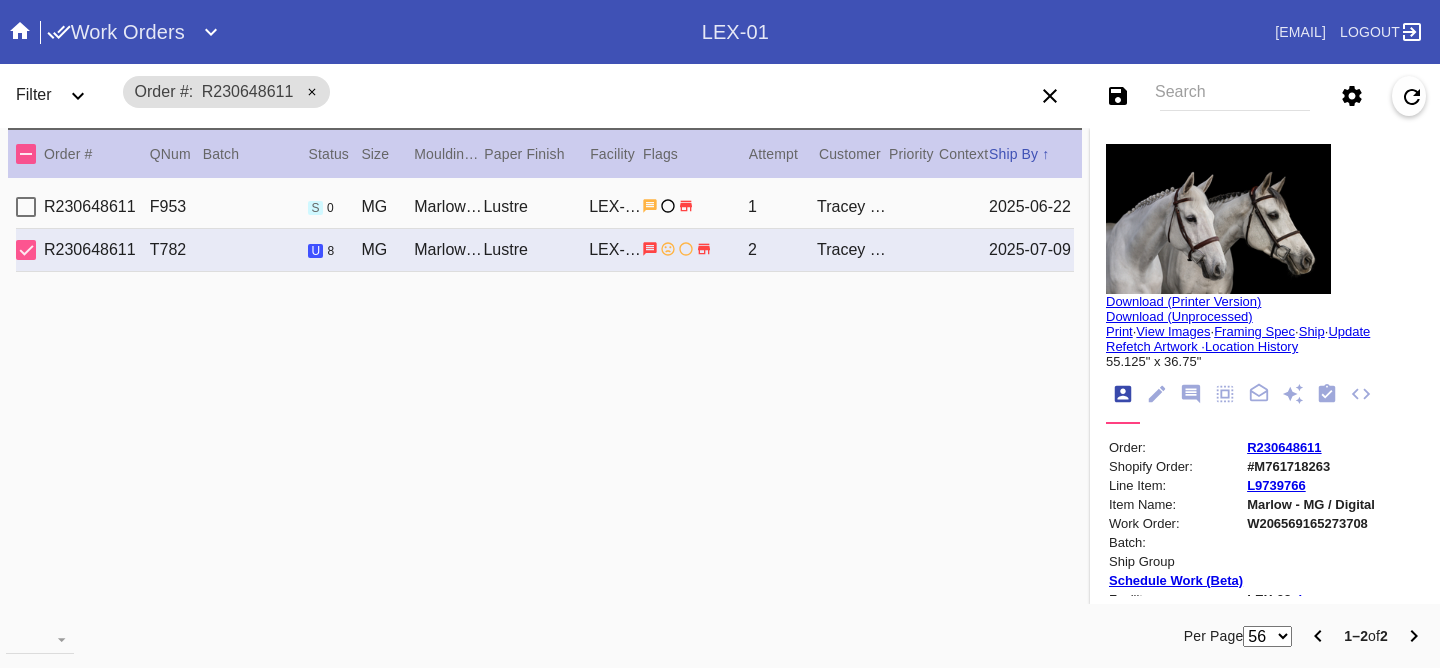 click at bounding box center (1327, 394) 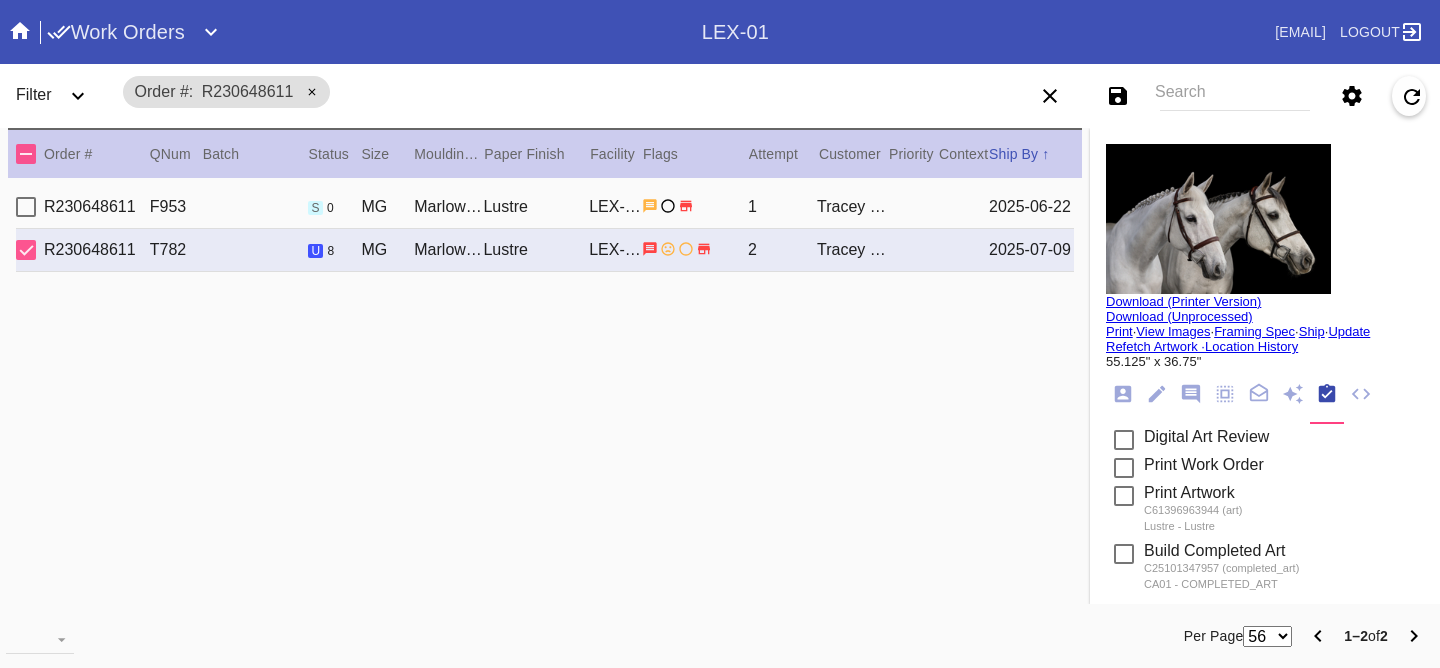 scroll, scrollTop: 320, scrollLeft: 0, axis: vertical 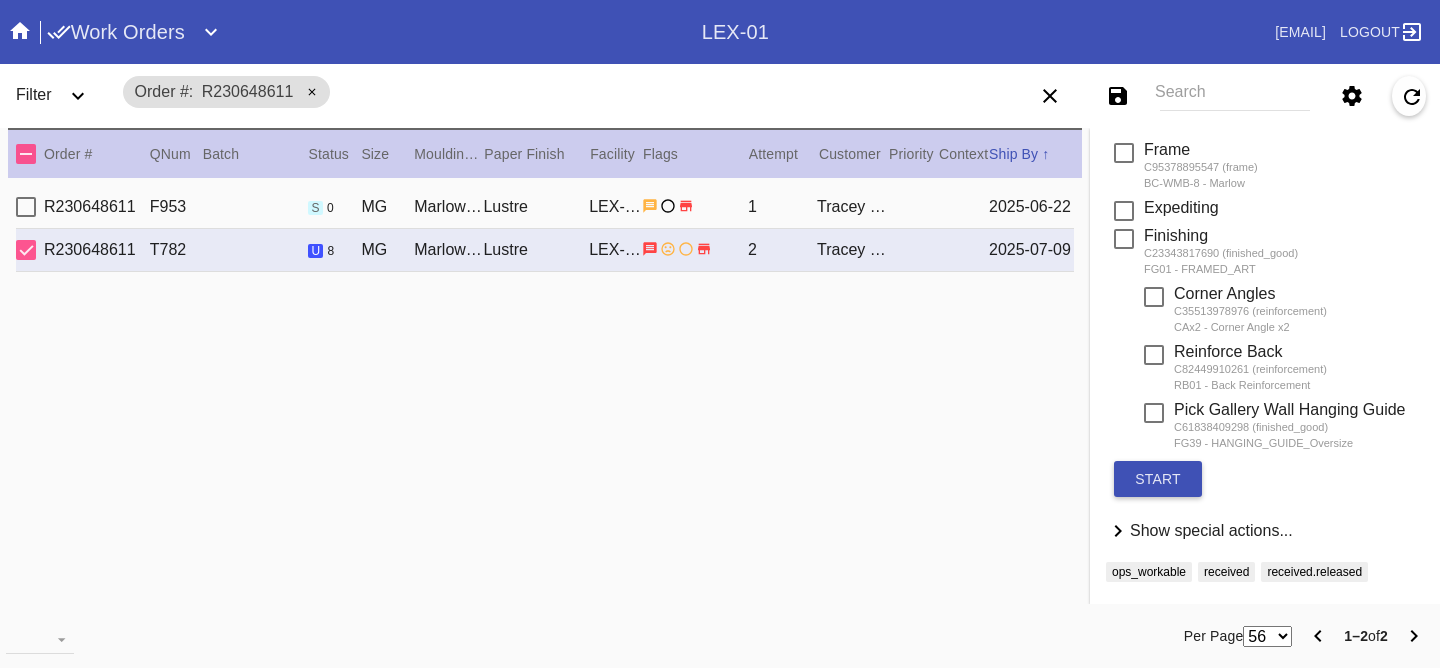 click on "Show special actions..." at bounding box center [1211, 530] 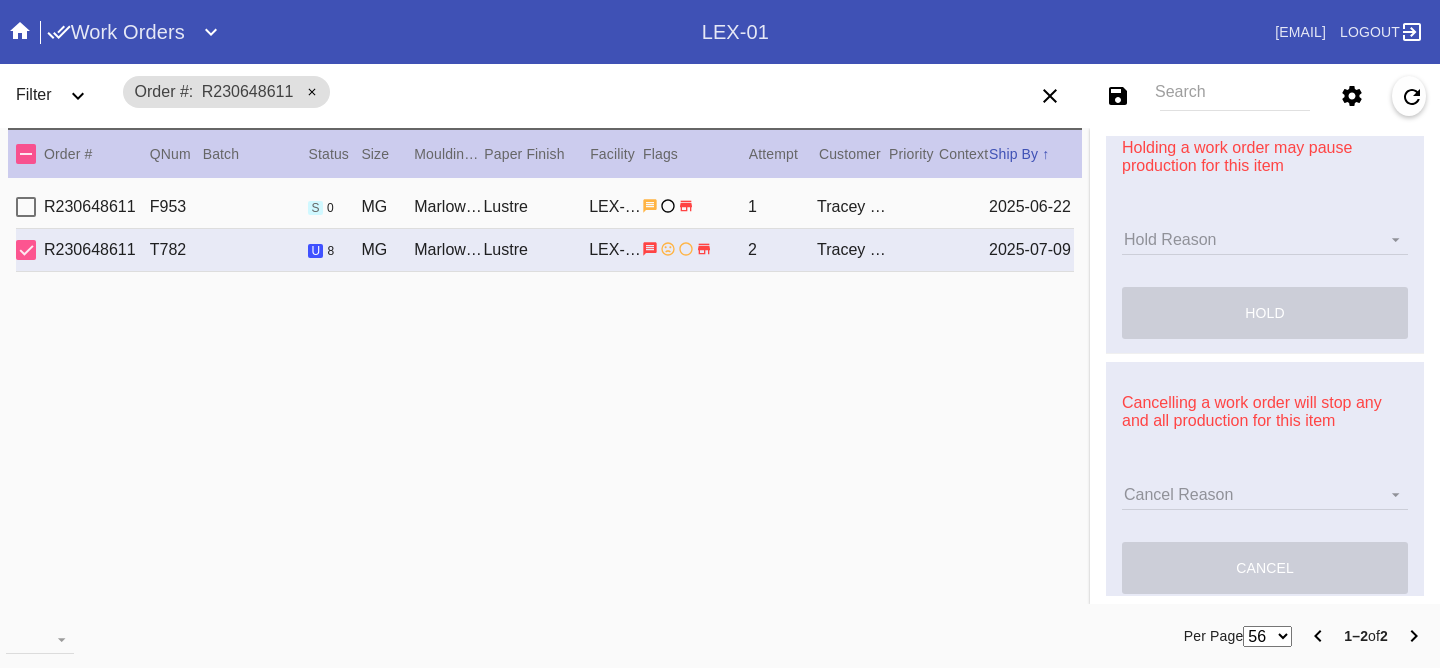 scroll, scrollTop: 1073, scrollLeft: 0, axis: vertical 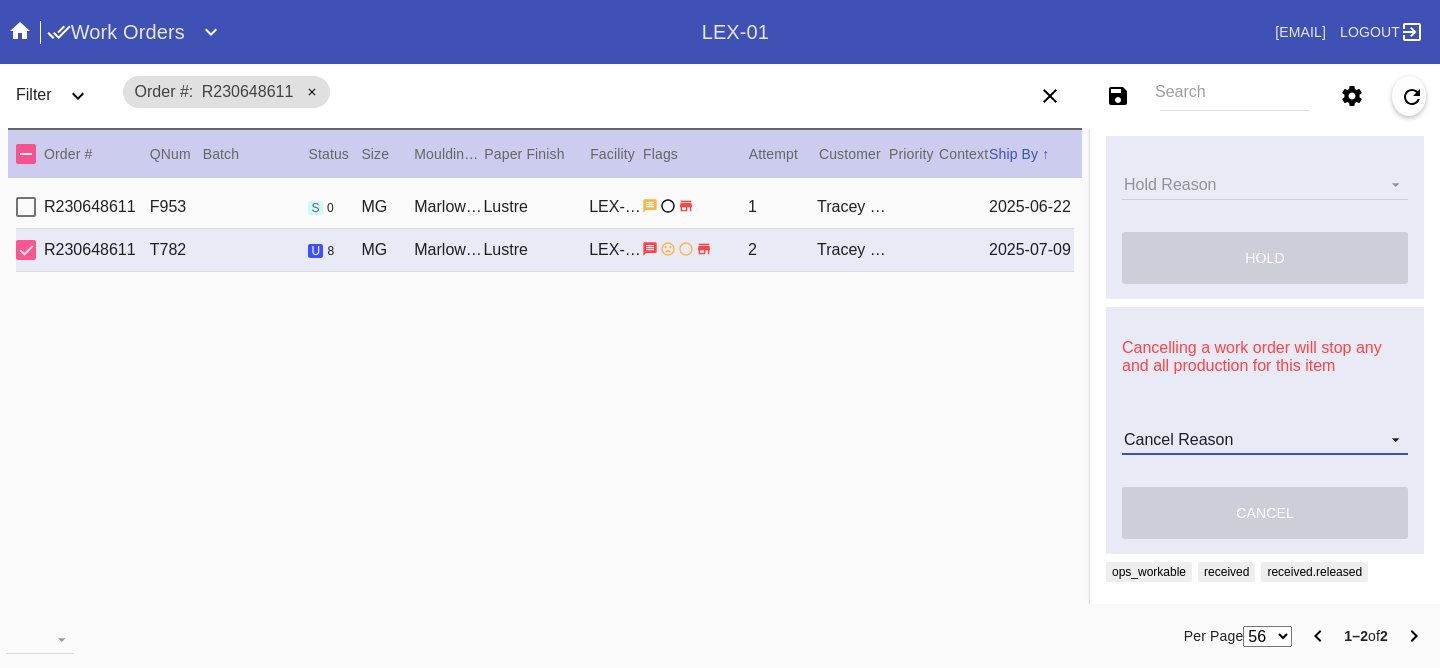 click on "Cancel Reason Customer mid-stream change: Accent mat addition Customer mid-stream change: Add frame stand Customer mid-stream change: Conveyance type change Customer mid-stream change: Designer's choice change Customer mid-stream change: Image change Customer mid-stream change: Mat width change Customer mid-stream change: Mounting type change Customer mid-stream change: Overnight shipping speed Customer mid-stream change: Personalized mat change Customer mid-stream change: Size change Framebridge Cancel: Frame kit not offered Framebridge Cancel: Material too delicate Framebridge Cancel: Material too heavy Framebridge Cancel: Mounting type not offered Framebridge Cancel: Not necessary Framebridge Cancel: Oversize piece Framebridge Cancel: Piece too thick (shadowbox) Framebridge Cancel: Print quality Framebridge Cancel: Turn buttons not offered Other: Customer changed mind Other: Lost/Damaged art - no replacement available Other: Lost/Damaged art - no replacement desired" at bounding box center (1265, 440) 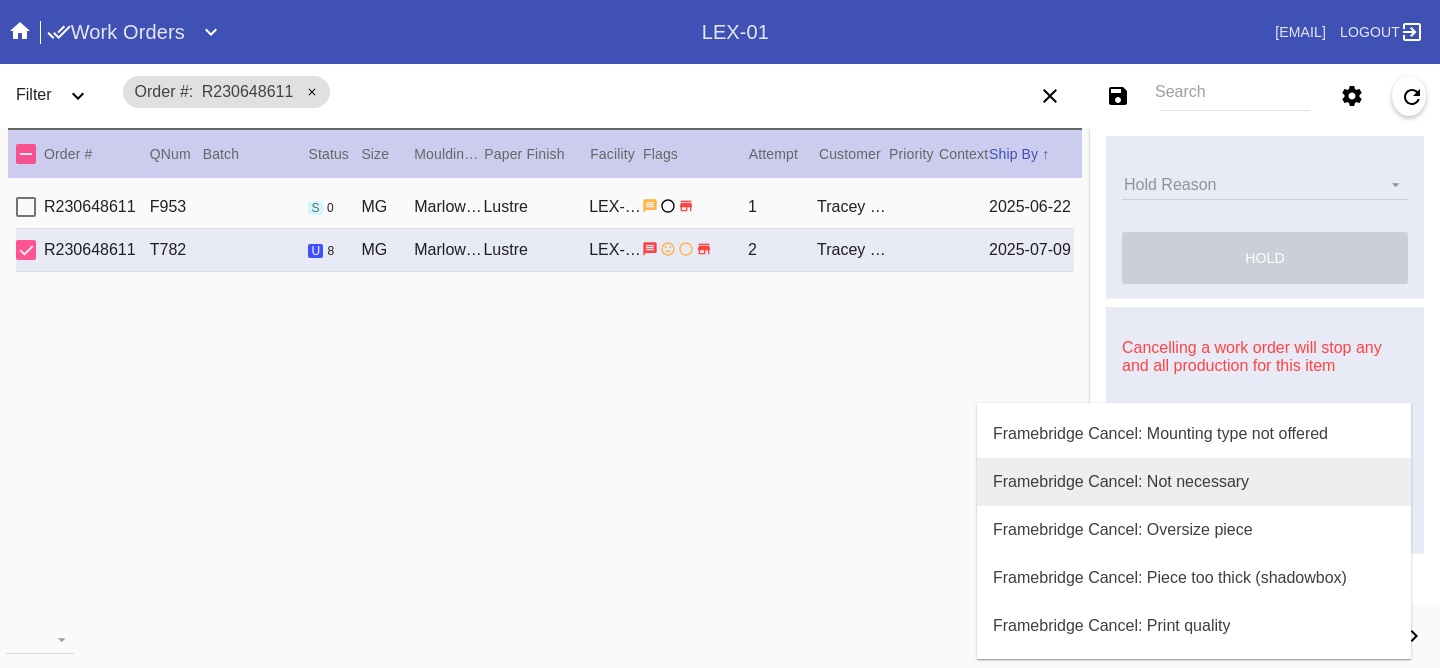 scroll, scrollTop: 616, scrollLeft: 0, axis: vertical 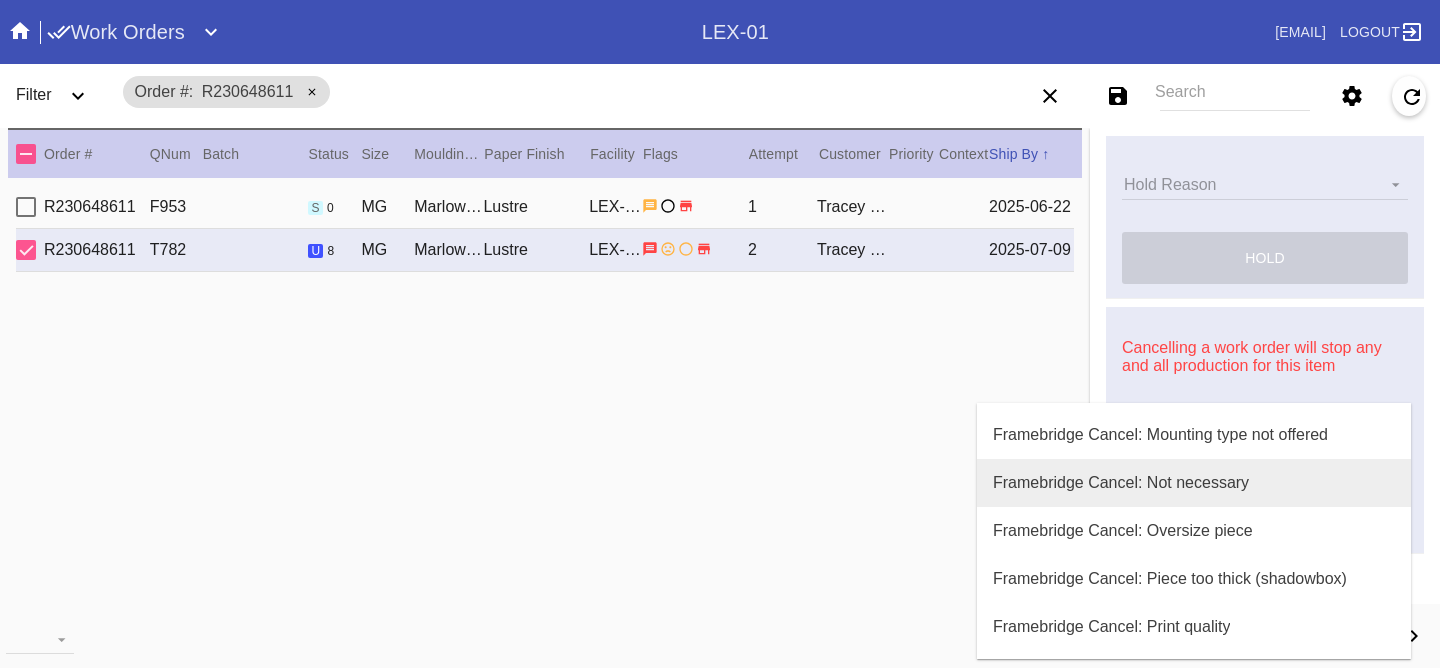 click on "Framebridge Cancel: Not necessary" at bounding box center [1121, 483] 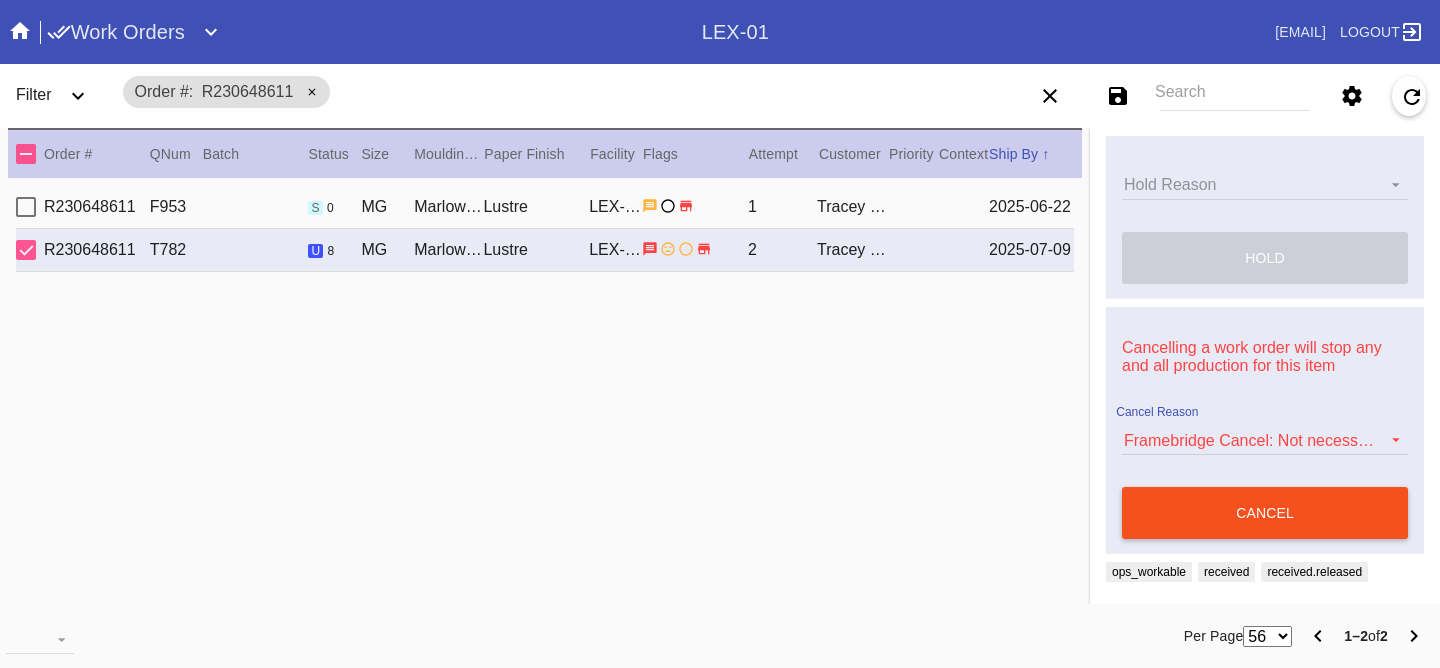 click on "cancel" at bounding box center [1265, 513] 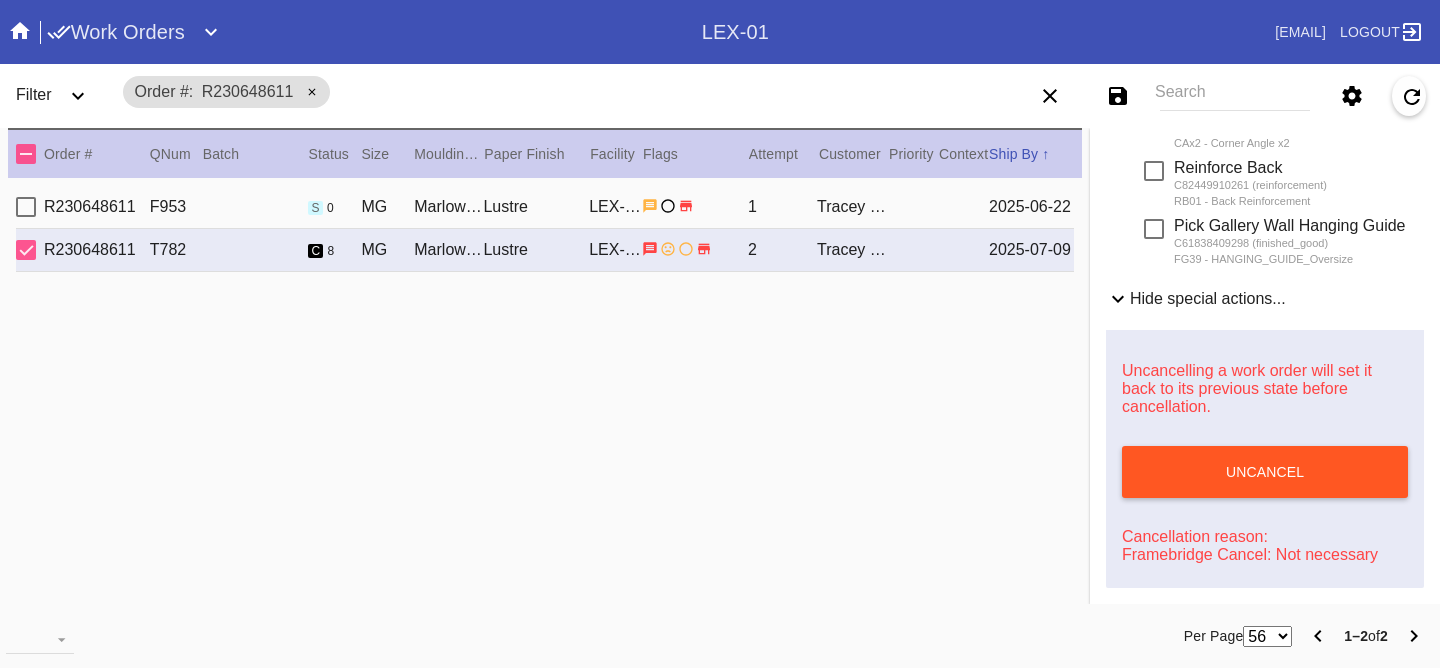 scroll, scrollTop: 747, scrollLeft: 0, axis: vertical 